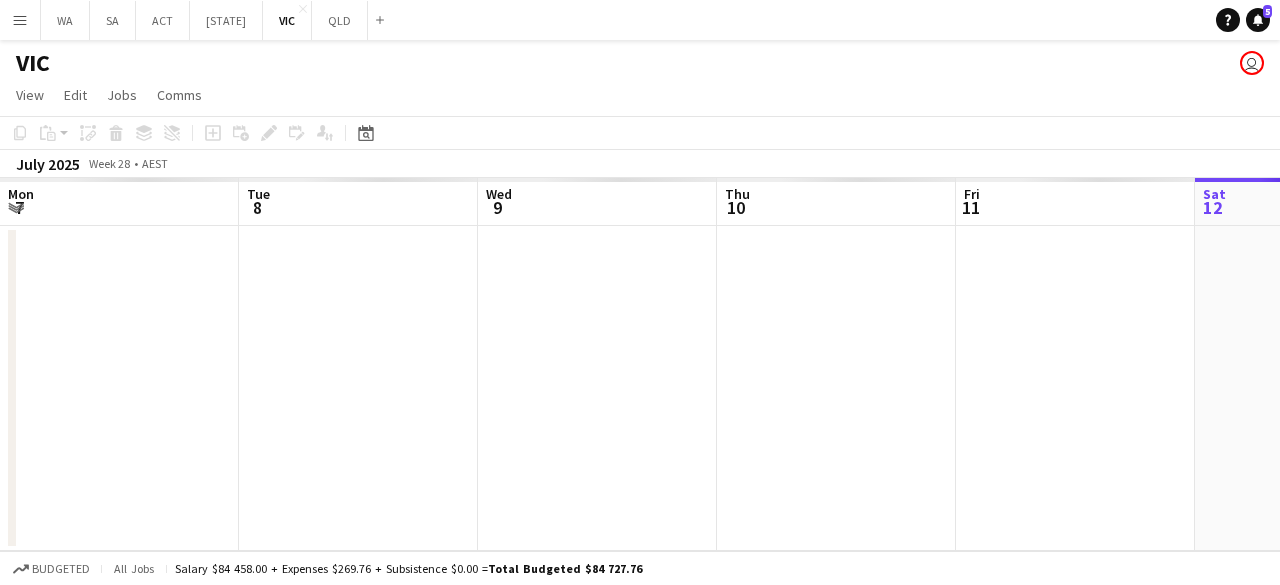 scroll, scrollTop: 0, scrollLeft: 0, axis: both 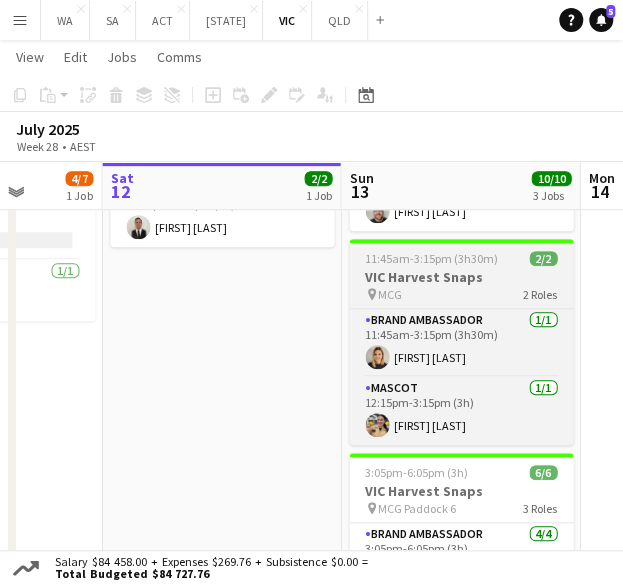 click on "11:45am-3:15pm (3h30m)" at bounding box center (431, 258) 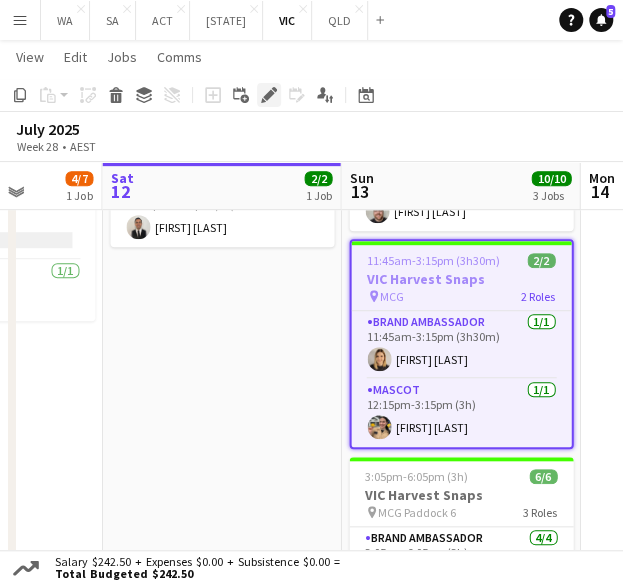 click 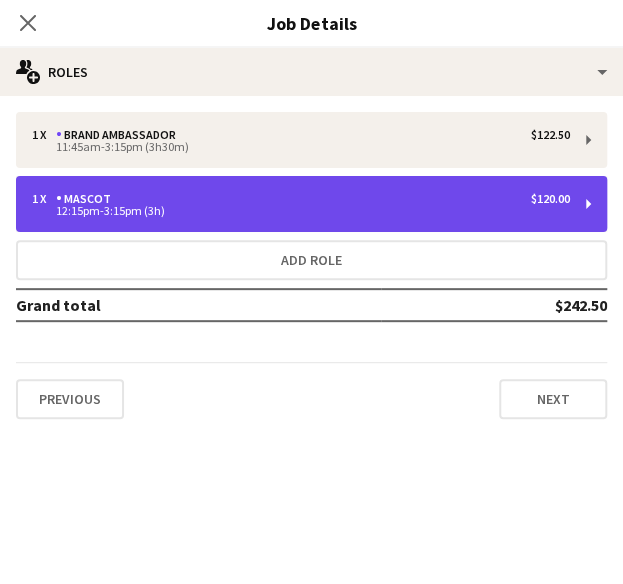 click on "1 x   Mascot    $120.00   12:15pm-3:15pm (3h)" at bounding box center [311, 204] 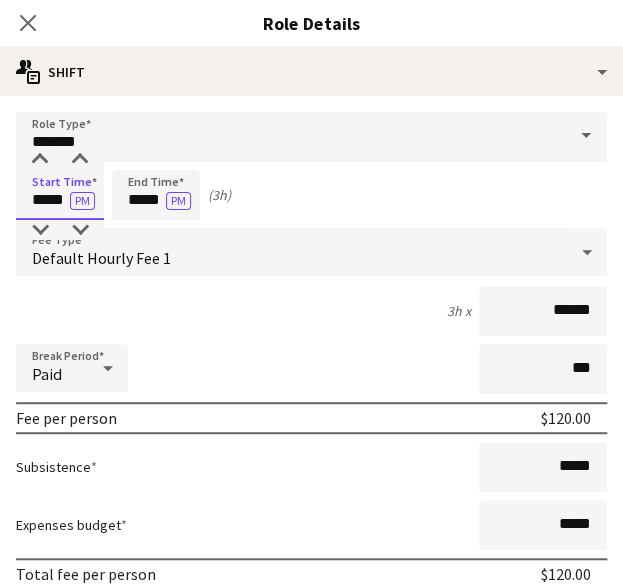 click on "*****" at bounding box center (60, 195) 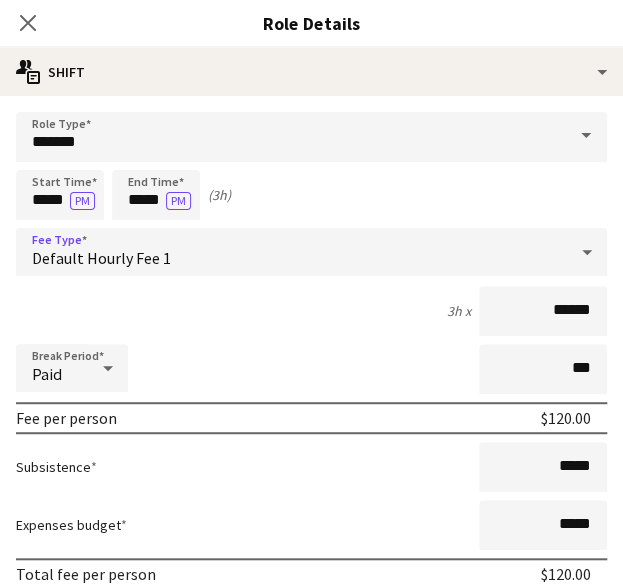 click on "Default Hourly Fee 1" at bounding box center (291, 252) 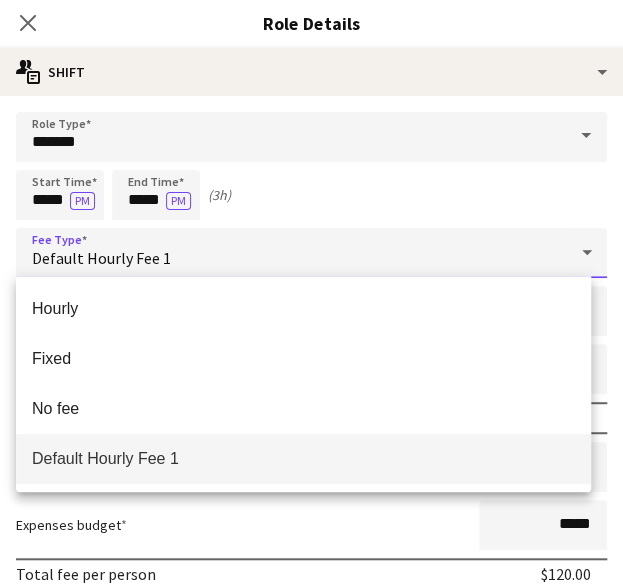click at bounding box center [311, 292] 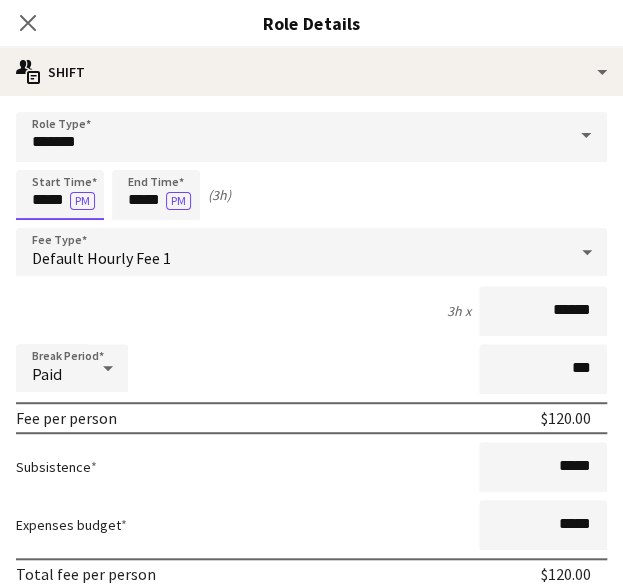 click on "*****" at bounding box center (60, 195) 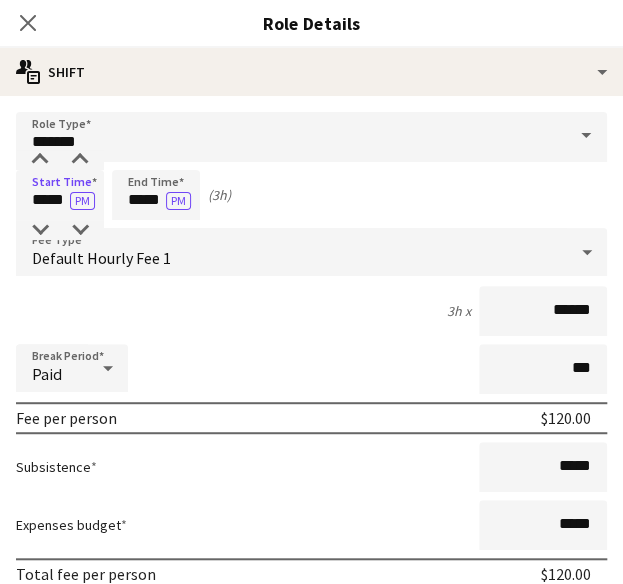 click on "Default Hourly Fee 1" at bounding box center [291, 252] 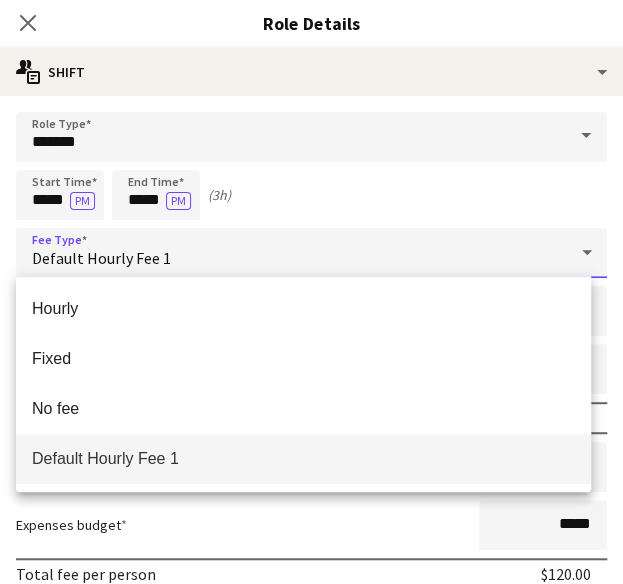click at bounding box center (311, 292) 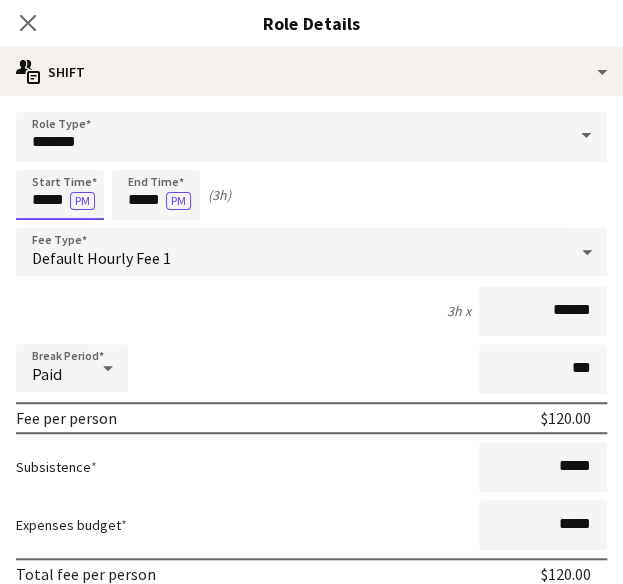 click on "*****" at bounding box center [60, 195] 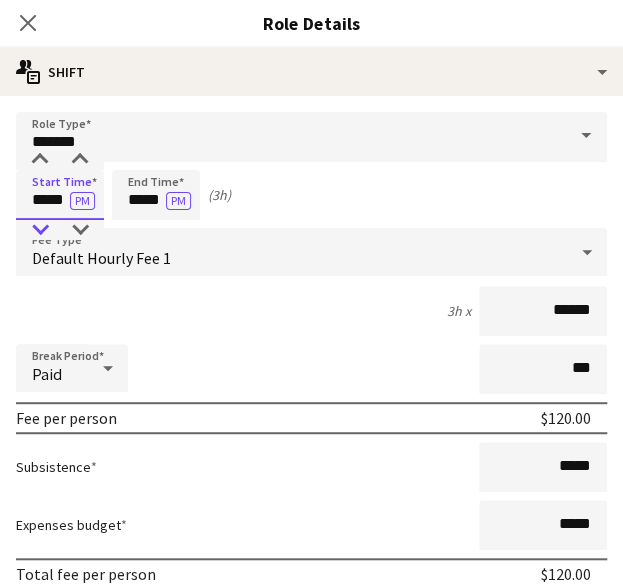 click at bounding box center [40, 230] 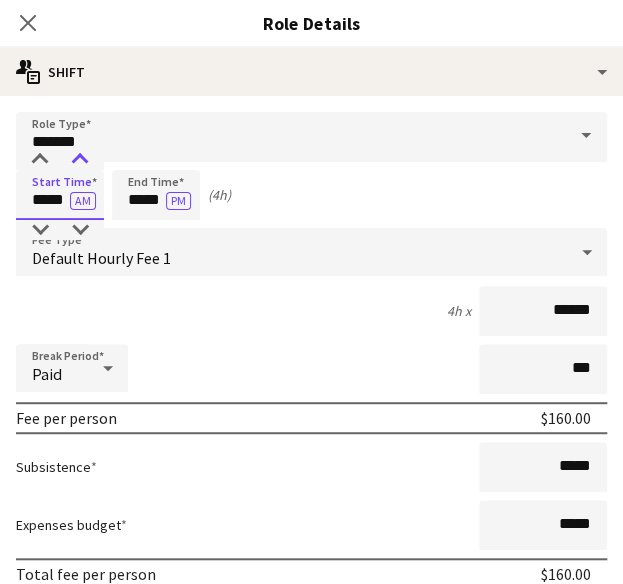 click at bounding box center (80, 160) 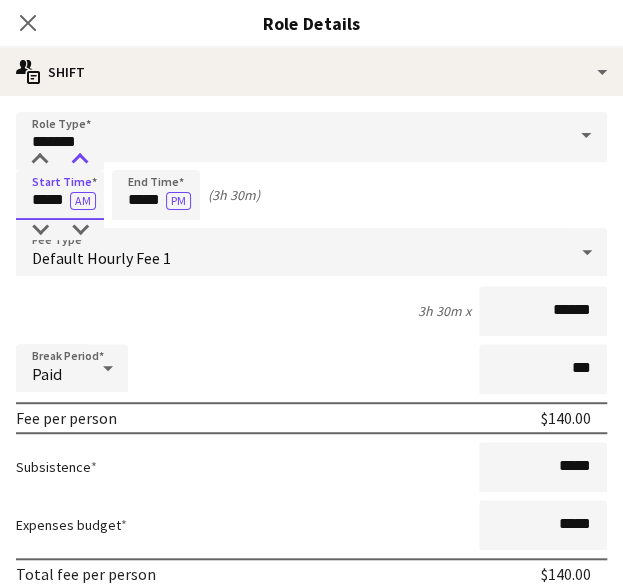 click at bounding box center [80, 160] 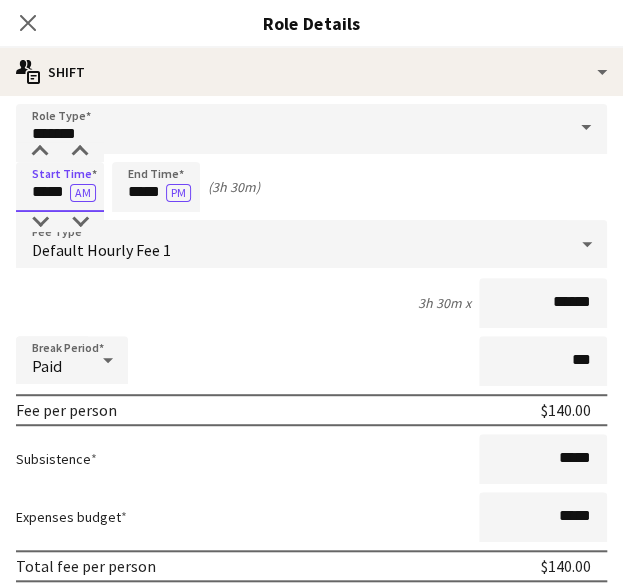 scroll, scrollTop: 7, scrollLeft: 0, axis: vertical 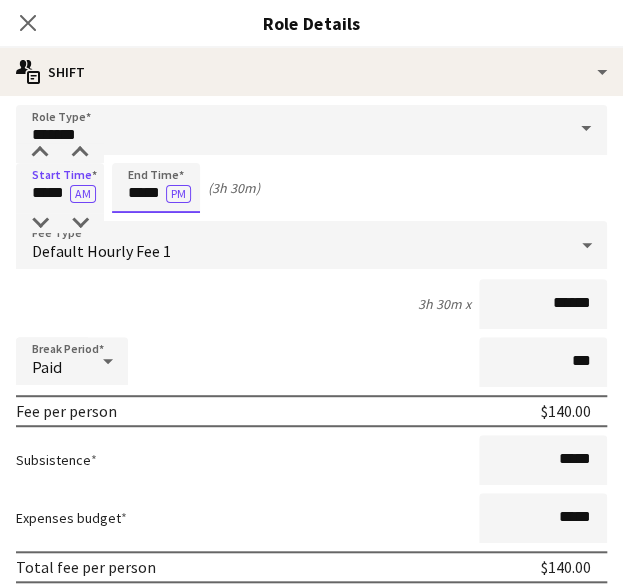 click on "*****" at bounding box center [156, 188] 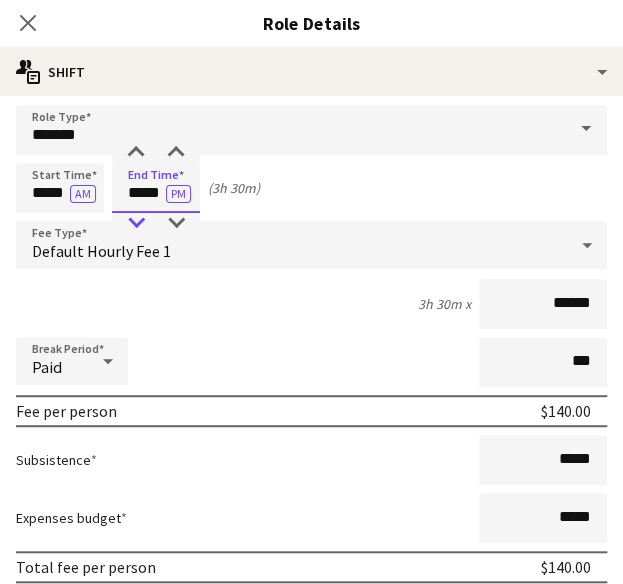 click at bounding box center [136, 223] 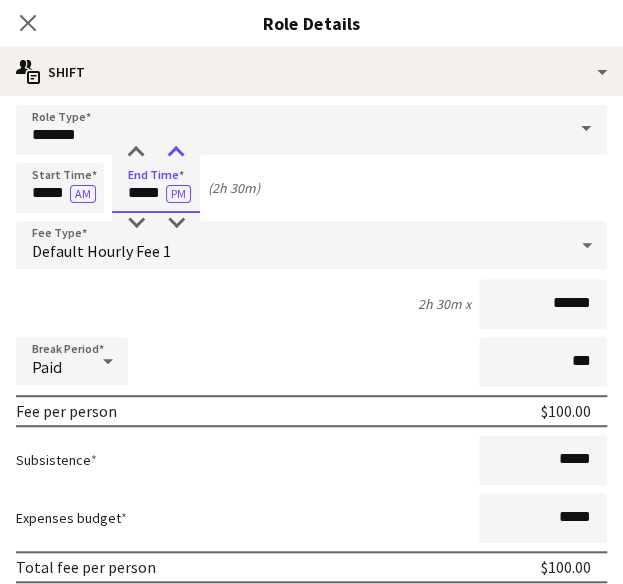 click at bounding box center [176, 153] 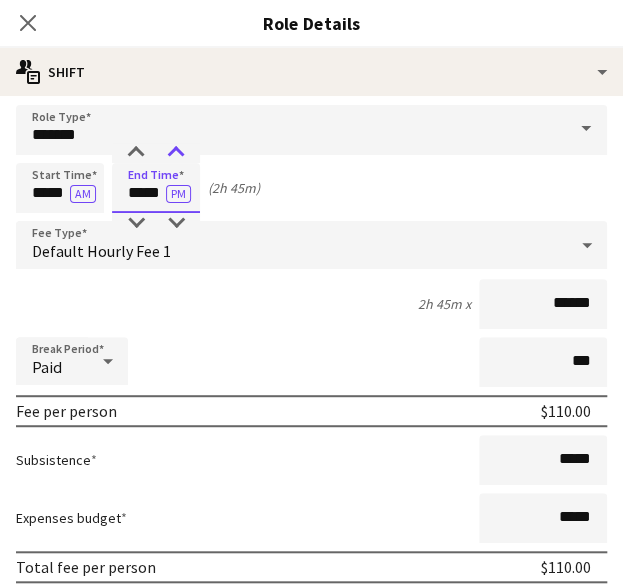 type on "*****" 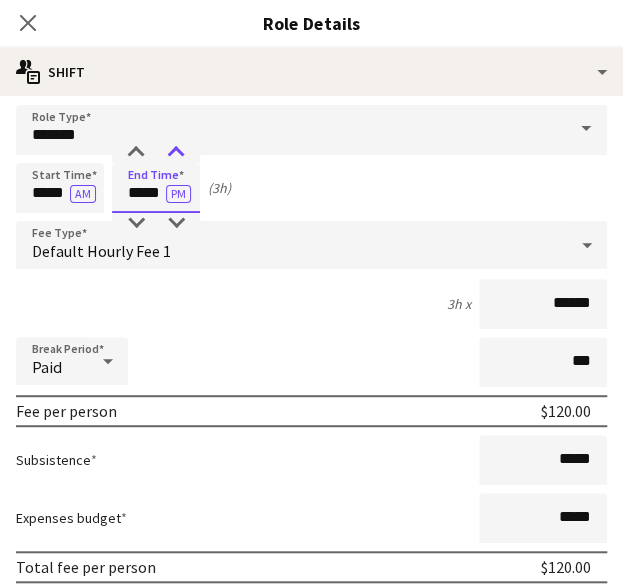 click at bounding box center (176, 153) 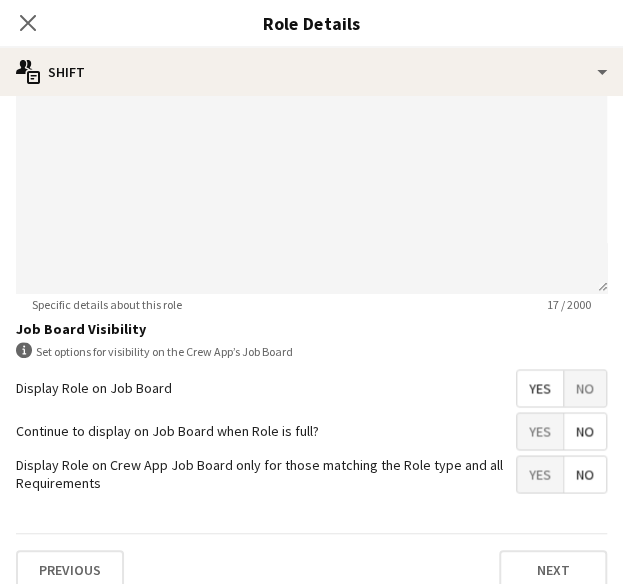 scroll, scrollTop: 728, scrollLeft: 0, axis: vertical 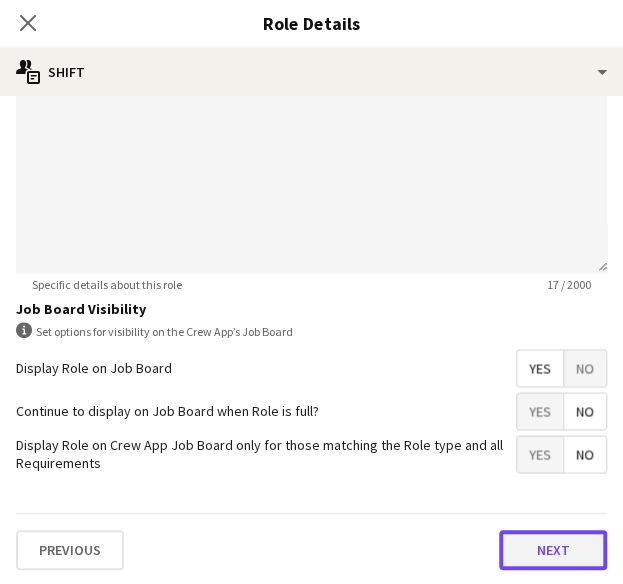 click on "Next" at bounding box center (553, 550) 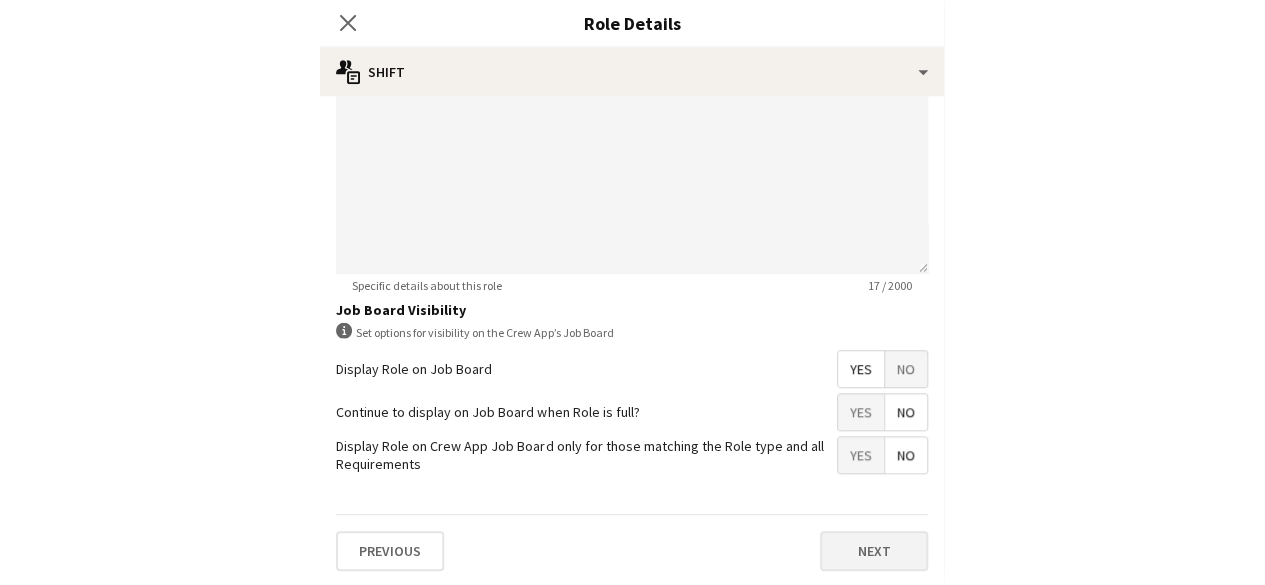 scroll, scrollTop: 0, scrollLeft: 0, axis: both 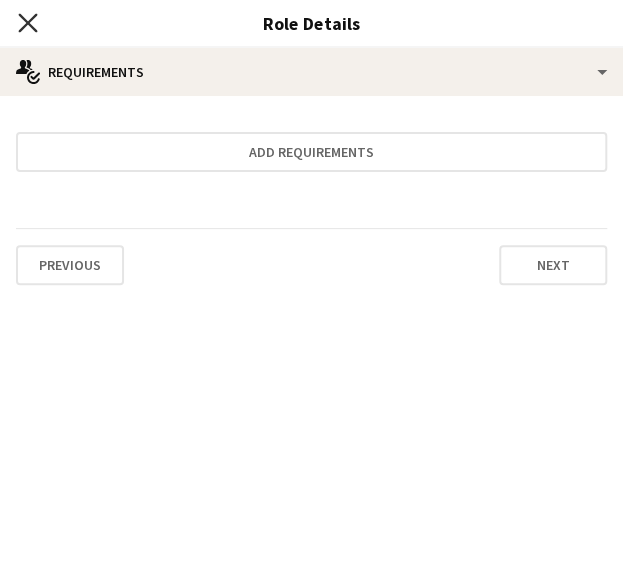 click on "Close pop-in" 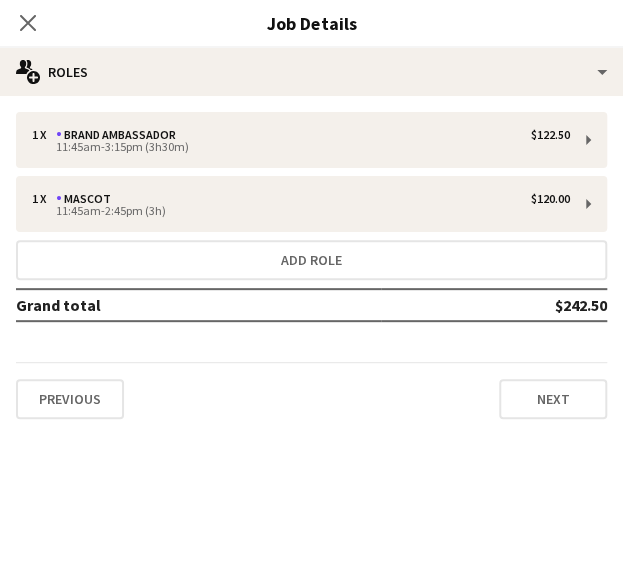 click on "Close pop-in" 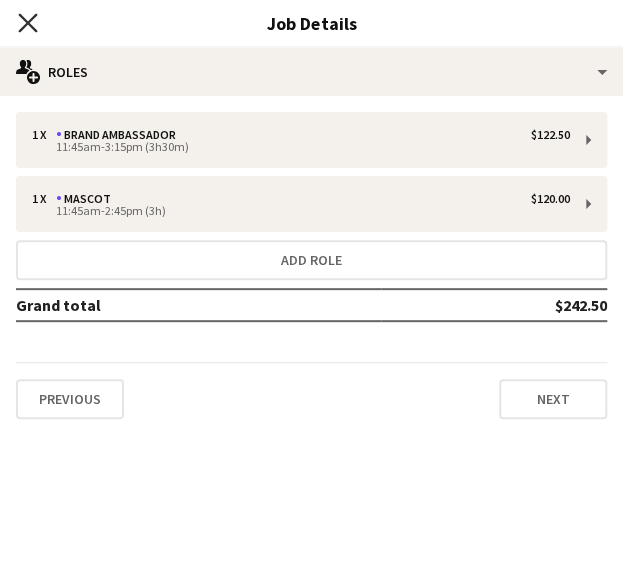click on "Close pop-in" 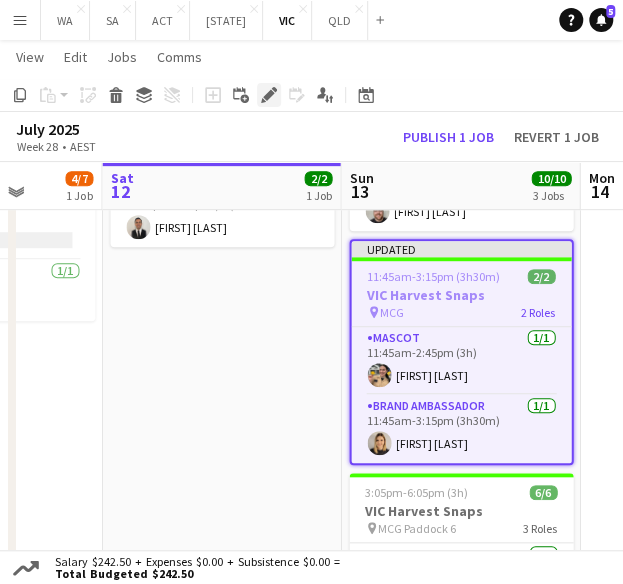 click 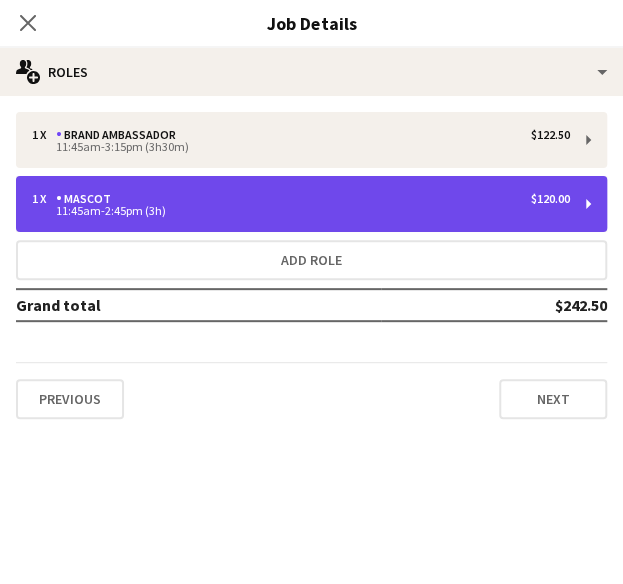 click on "1 x   Mascot    $120.00" at bounding box center [301, 199] 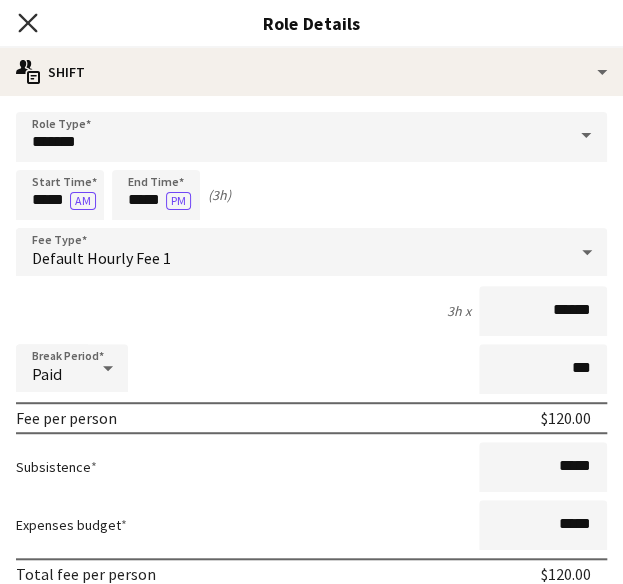 click on "Close pop-in" 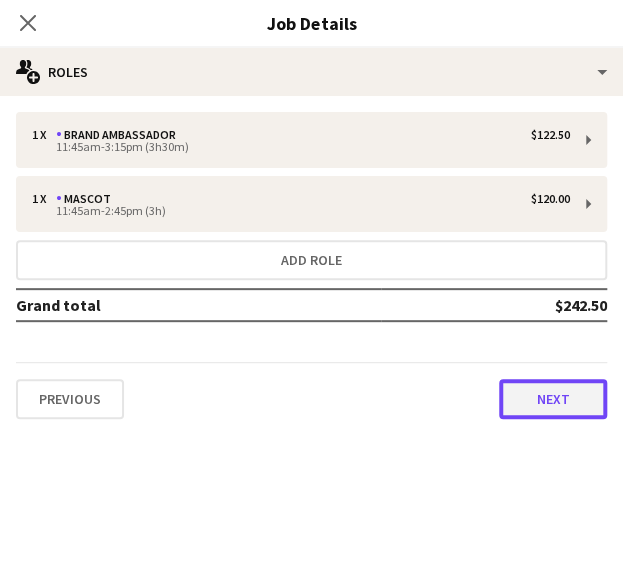 click on "Next" at bounding box center (553, 399) 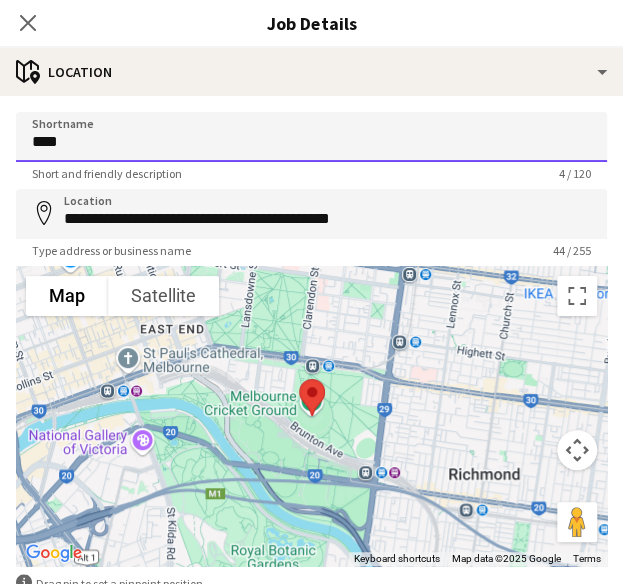 click on "***" at bounding box center [311, 137] 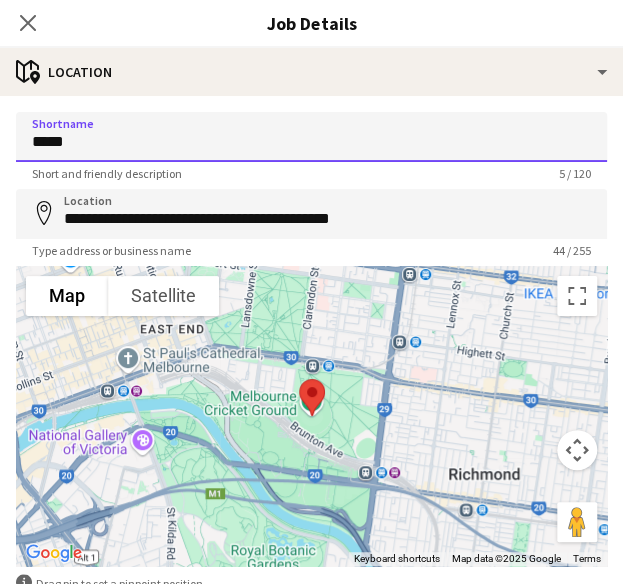 type on "***" 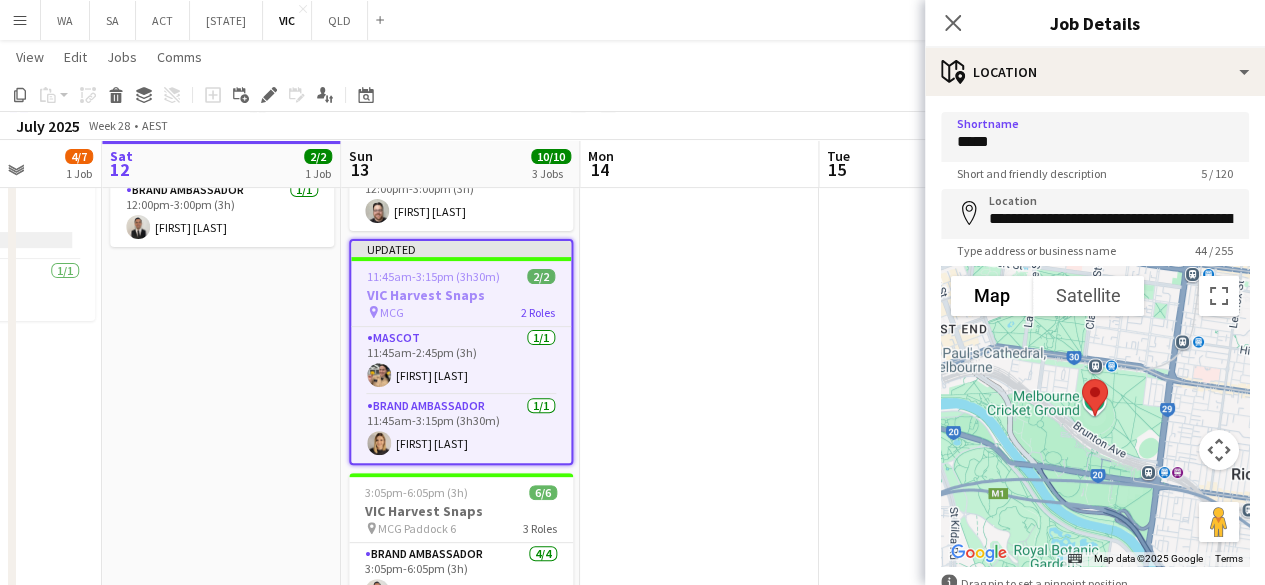 click at bounding box center (699, 404) 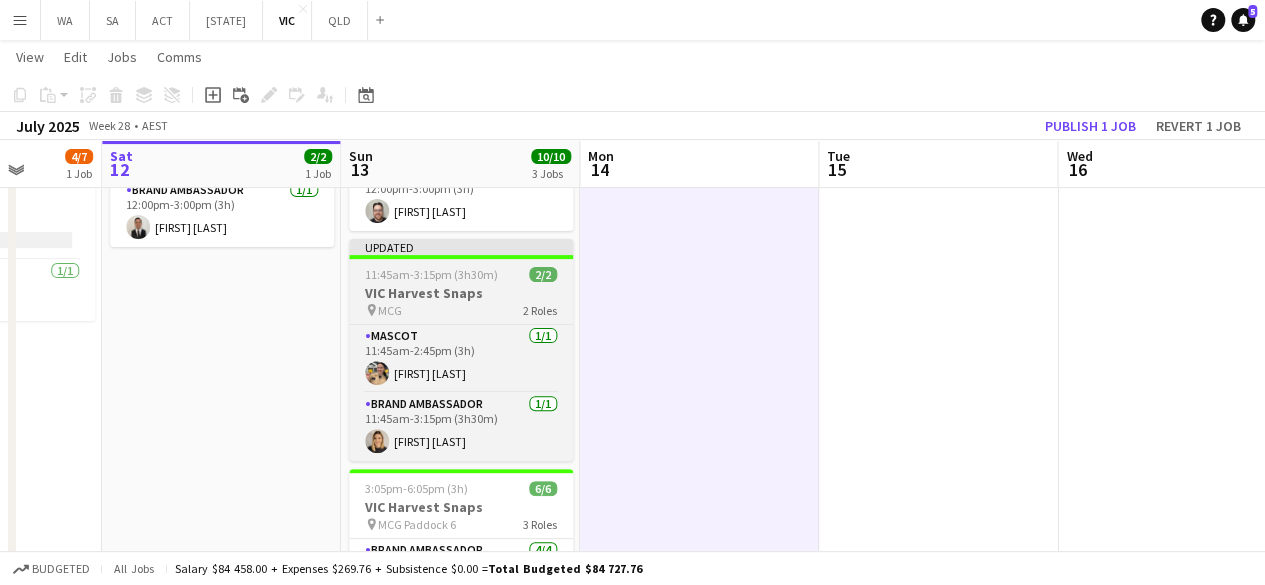 click on "MCG     2 Roles" at bounding box center [461, 310] 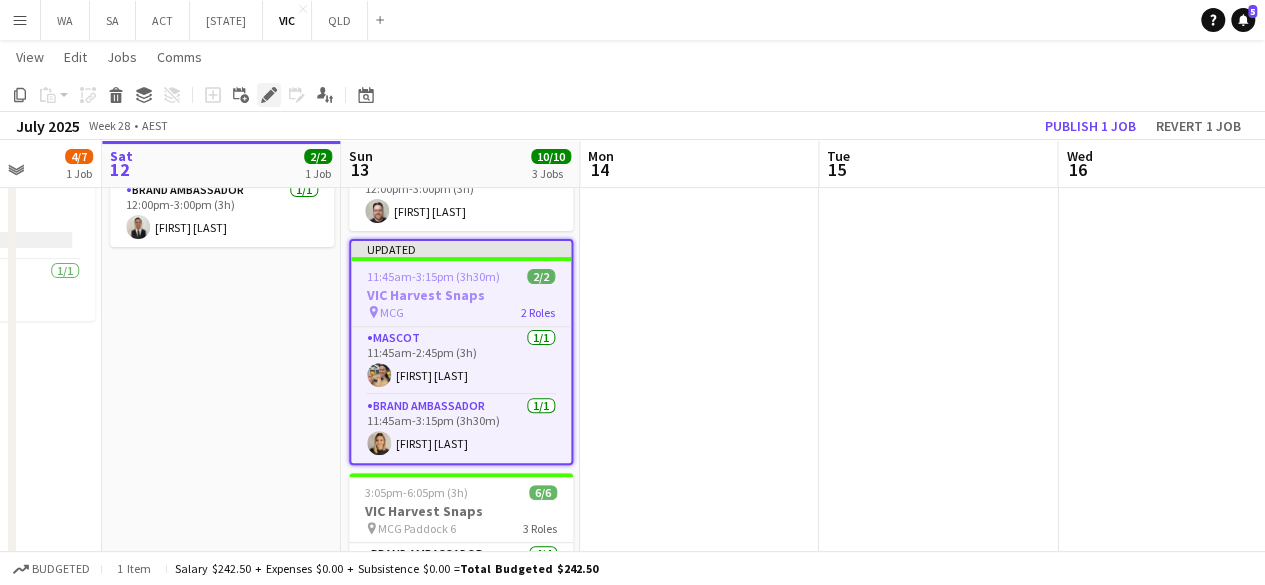 click 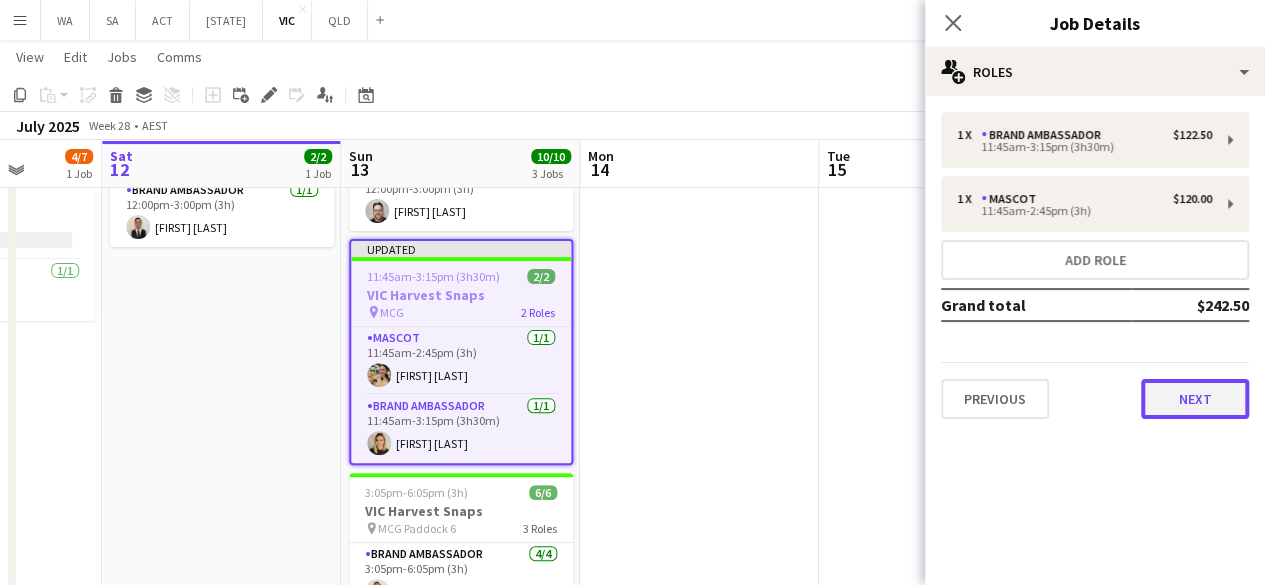 click on "Next" at bounding box center [1195, 399] 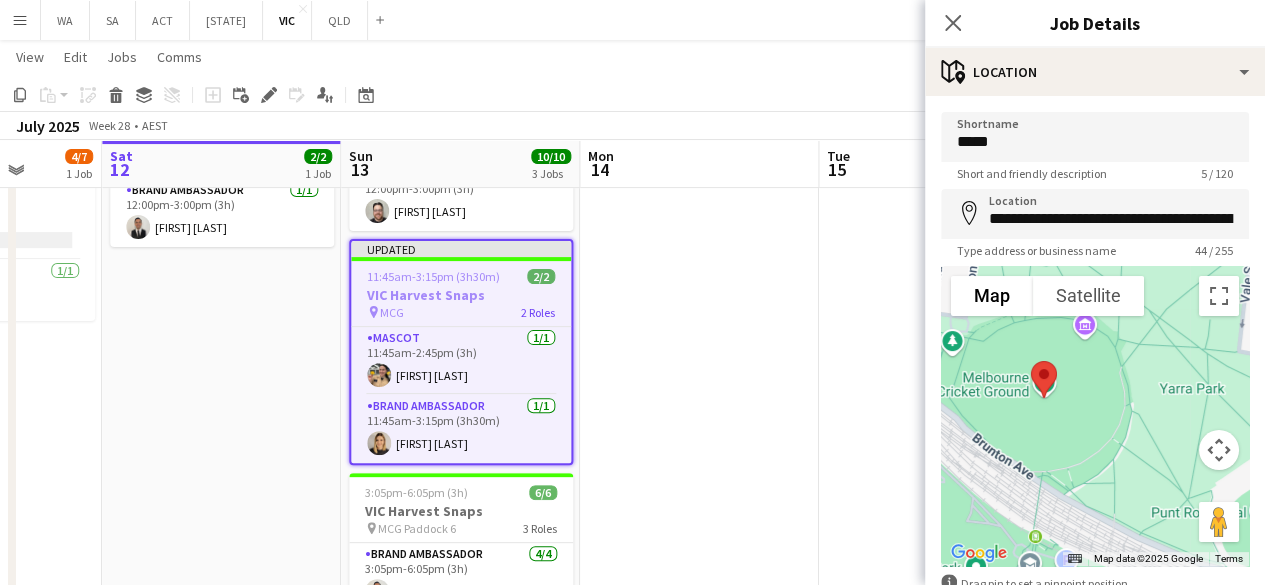 click on "Mon   14" at bounding box center [699, 164] 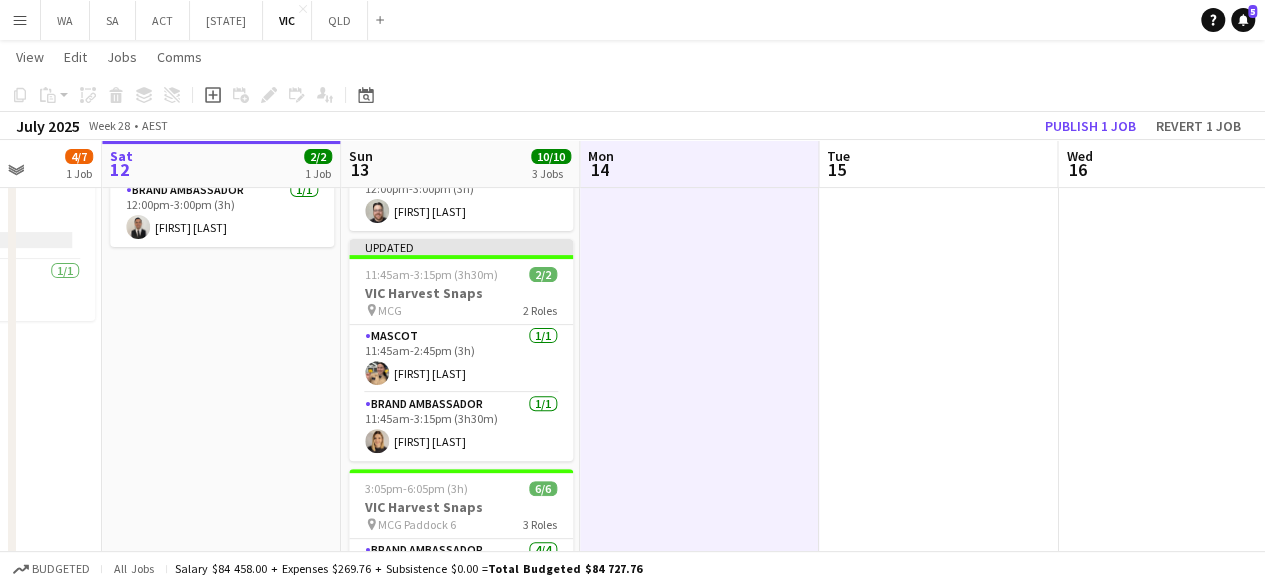 click at bounding box center [699, 404] 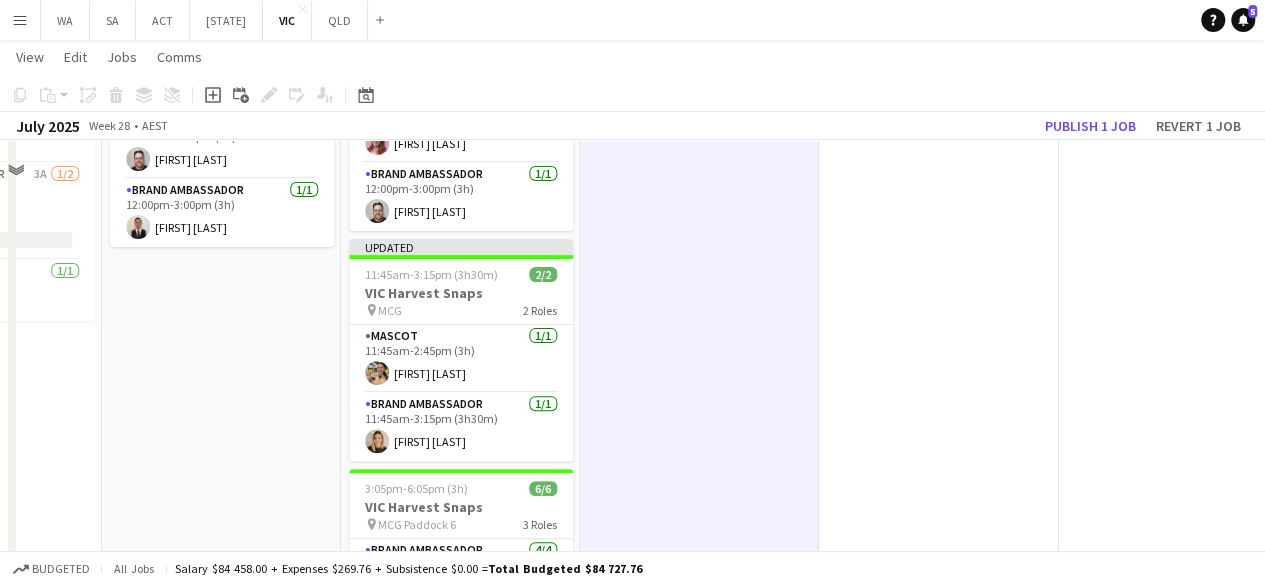 scroll, scrollTop: 79, scrollLeft: 0, axis: vertical 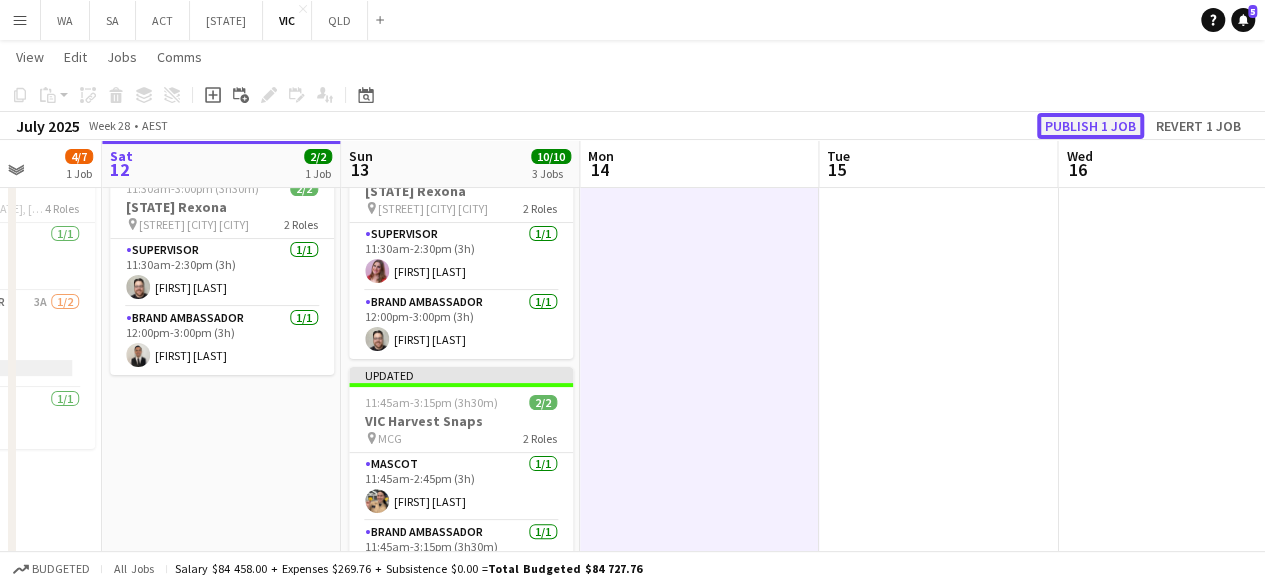 click on "Publish 1 job" 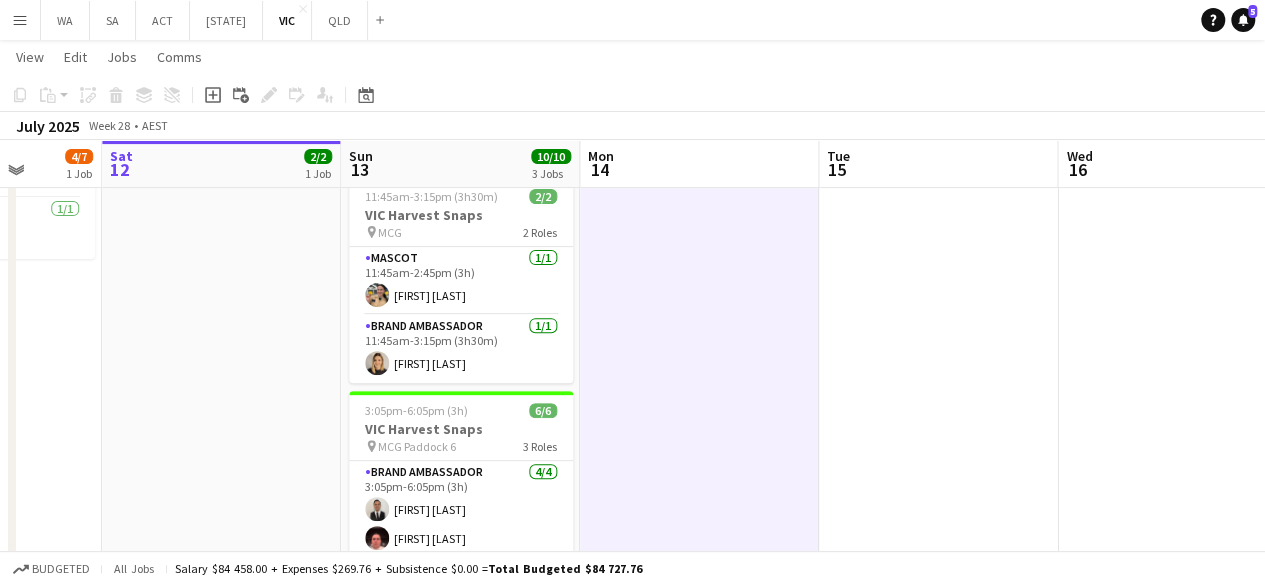 scroll, scrollTop: 296, scrollLeft: 0, axis: vertical 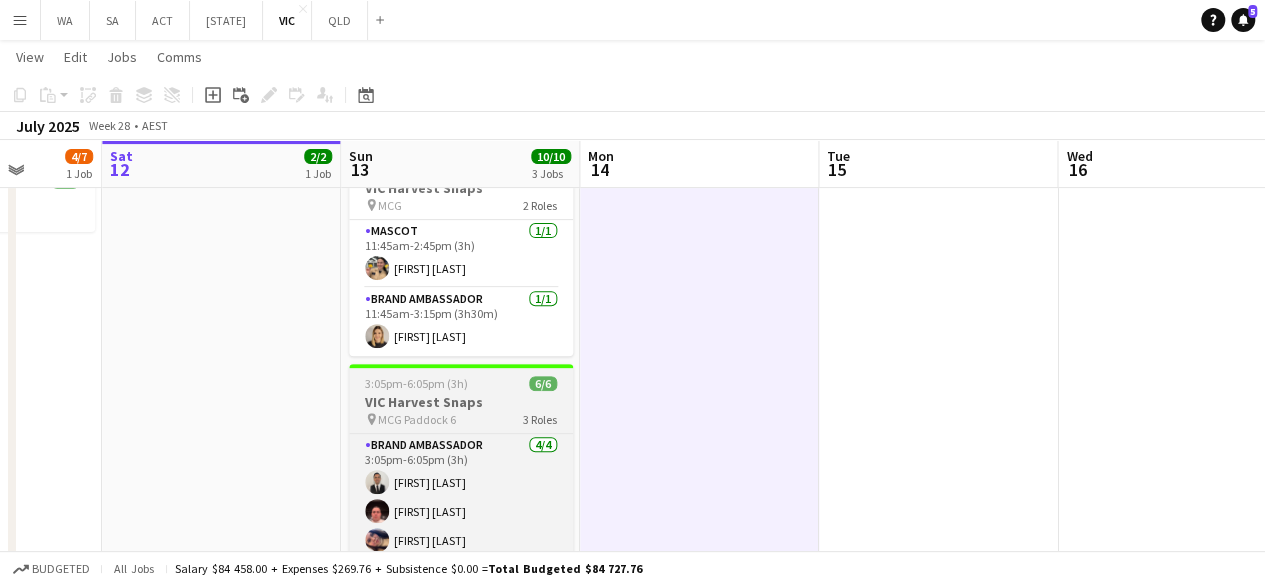 click on "VIC Harvest Snaps" at bounding box center (461, 402) 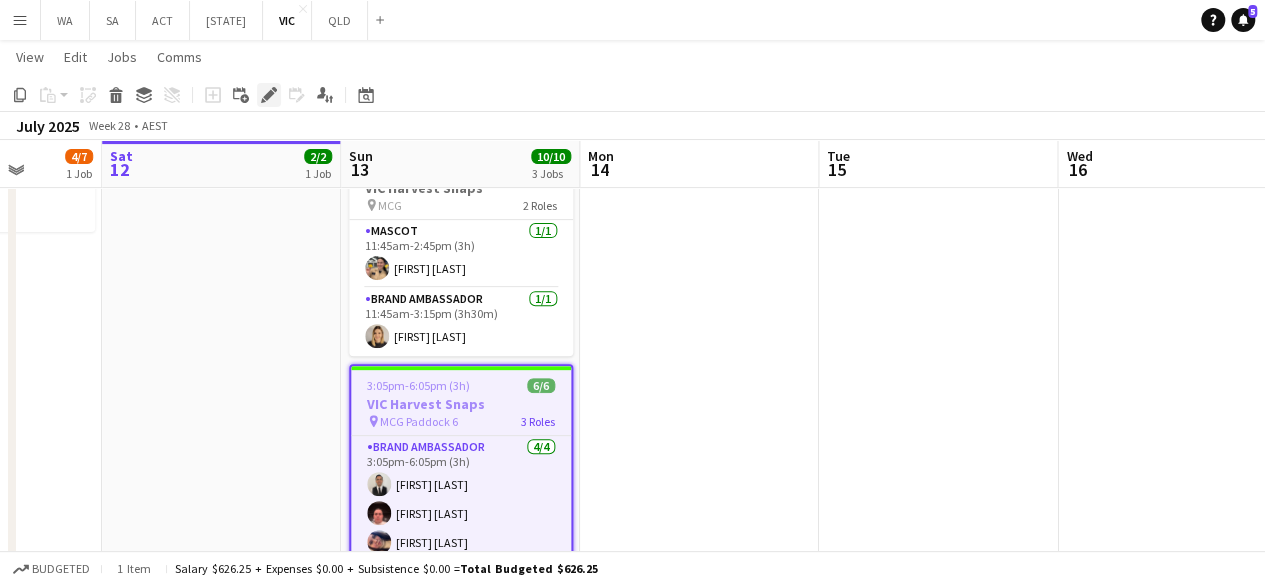 click on "Edit" 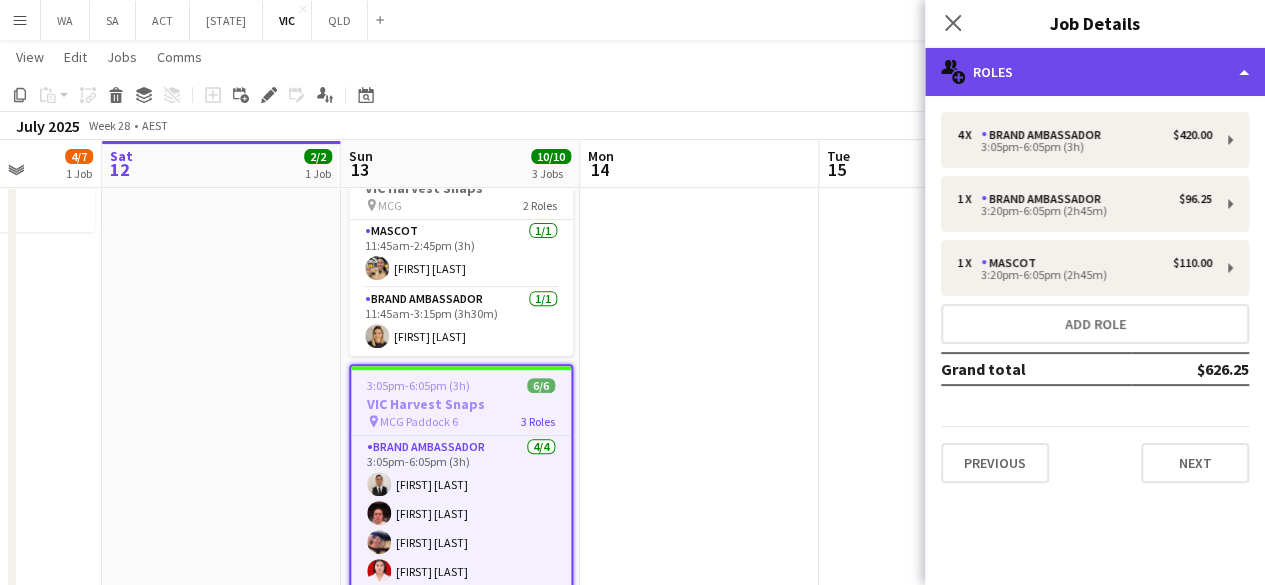 click on "multiple-users-add
Roles" 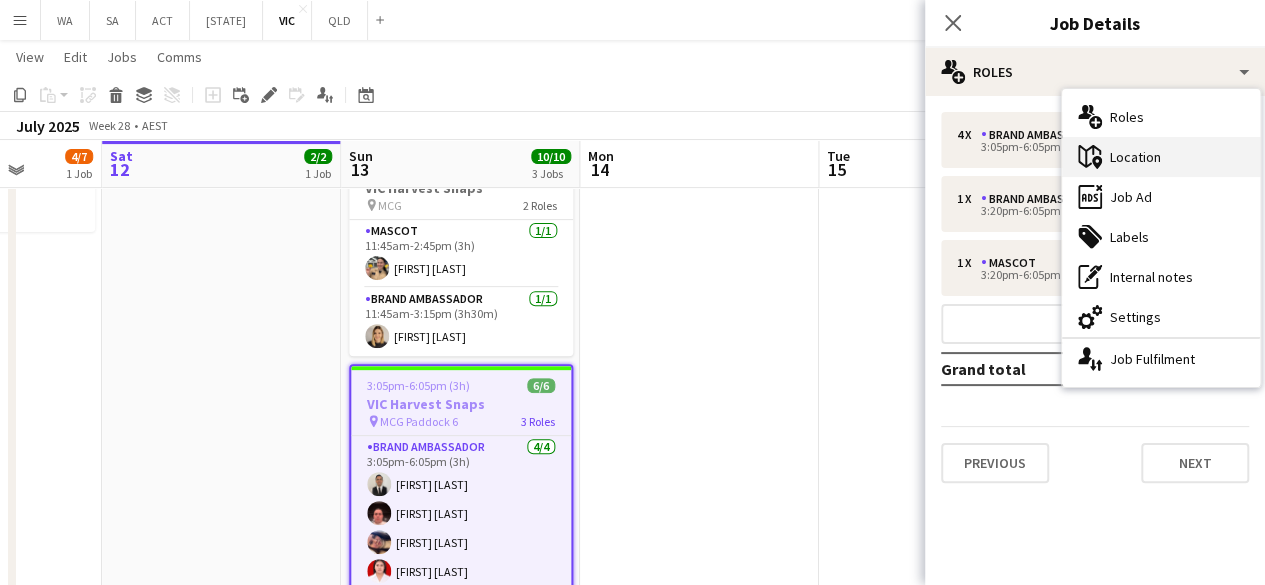 click on "maps-pin-1
Location" at bounding box center (1161, 157) 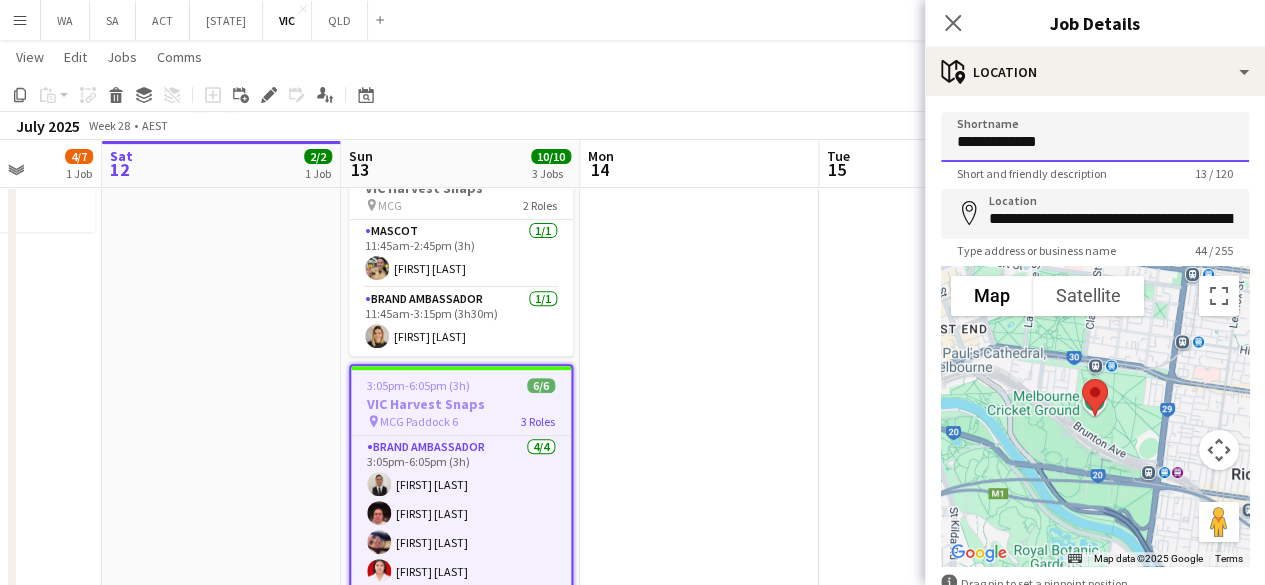 click on "**********" at bounding box center (1095, 137) 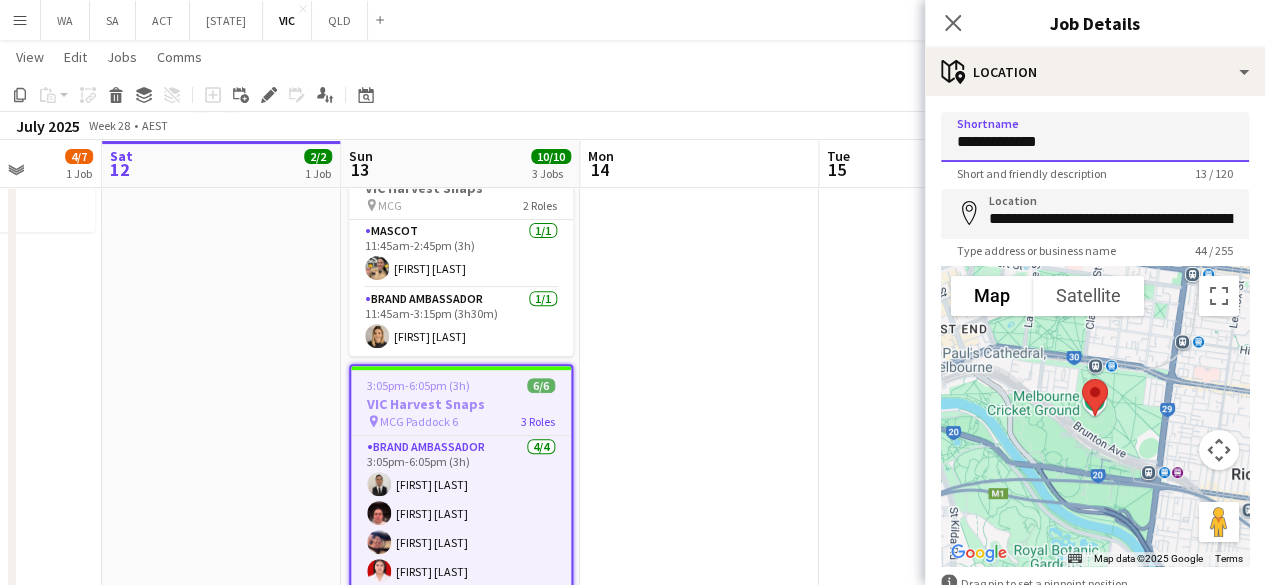 click on "**********" at bounding box center (1095, 137) 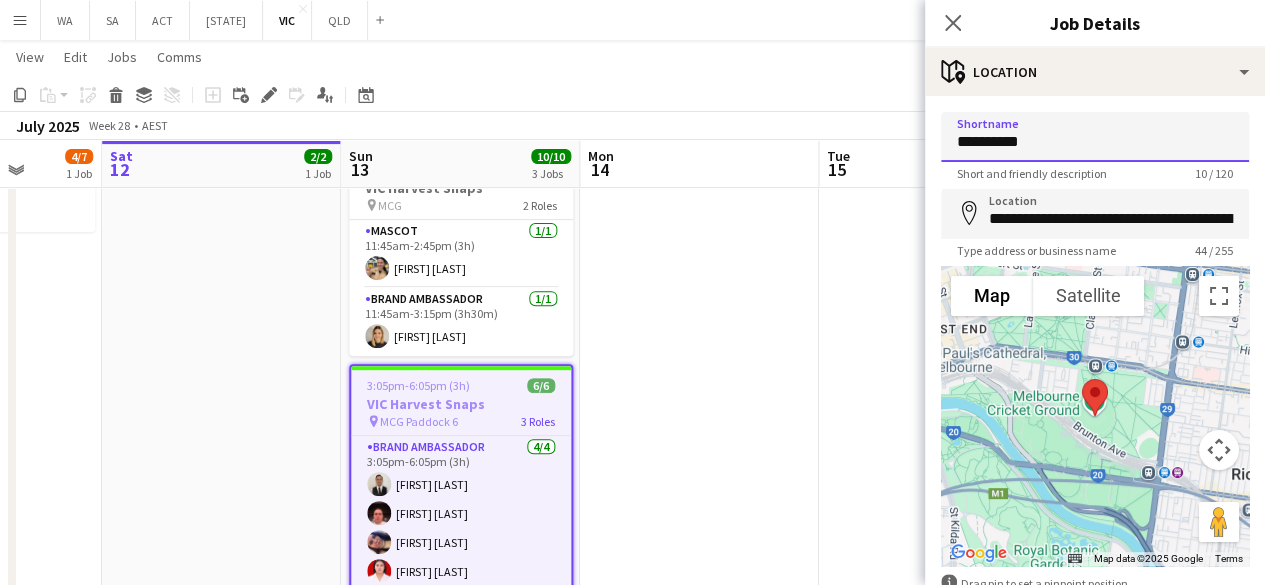 type on "**********" 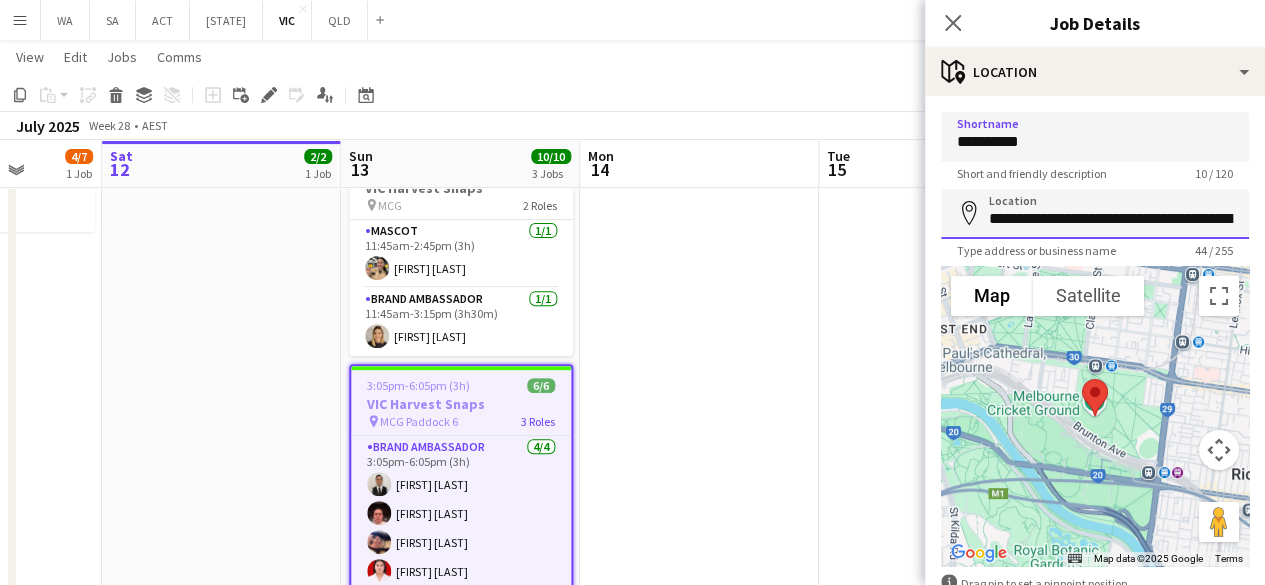 click on "**********" at bounding box center [1095, 214] 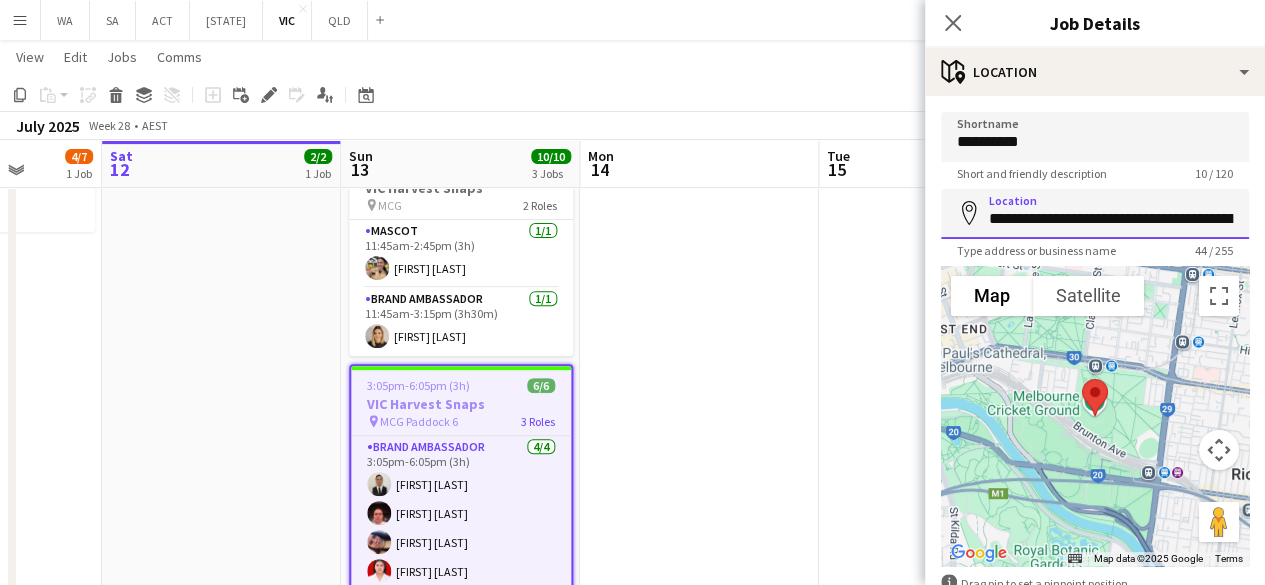 click on "**********" at bounding box center [1095, 214] 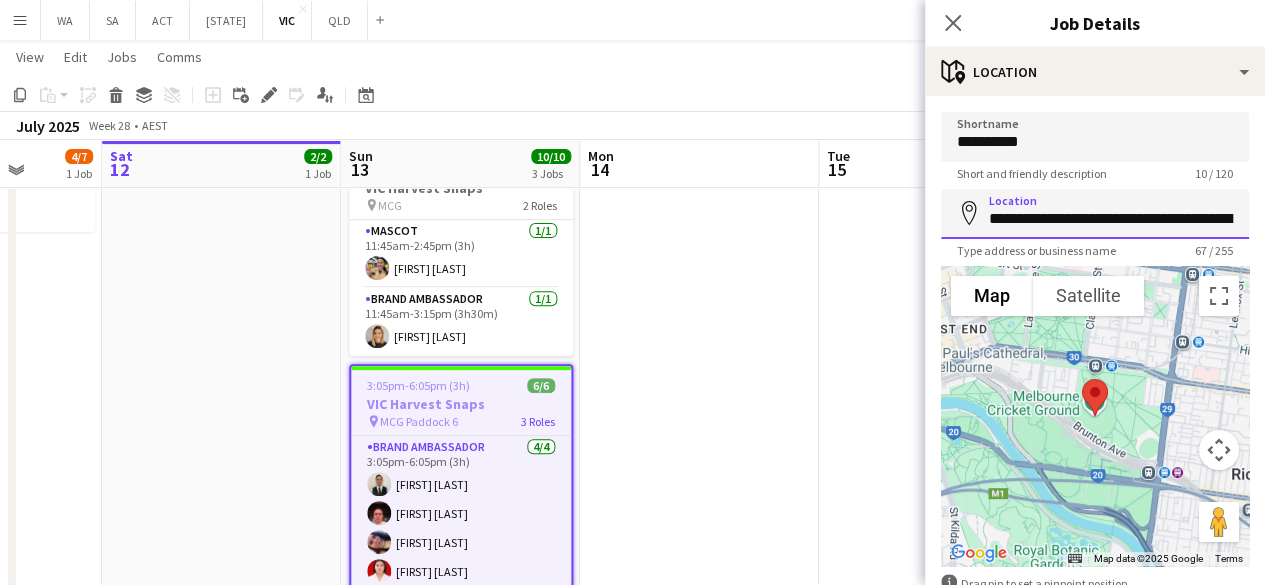 click on "**********" at bounding box center (1095, 214) 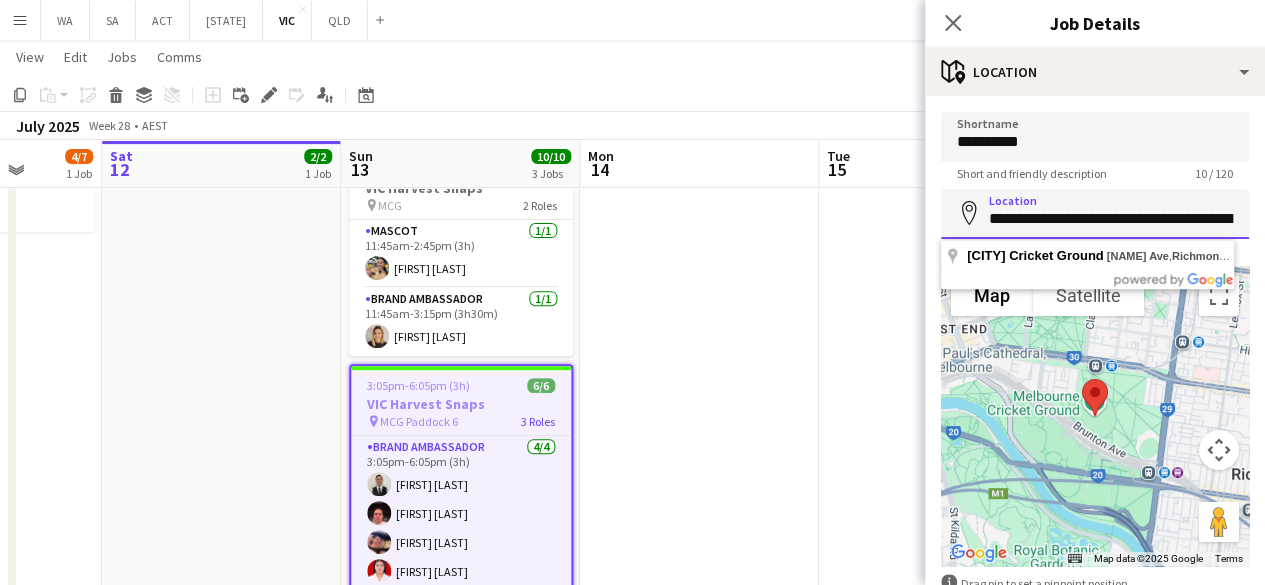 click on "**********" at bounding box center [1095, 214] 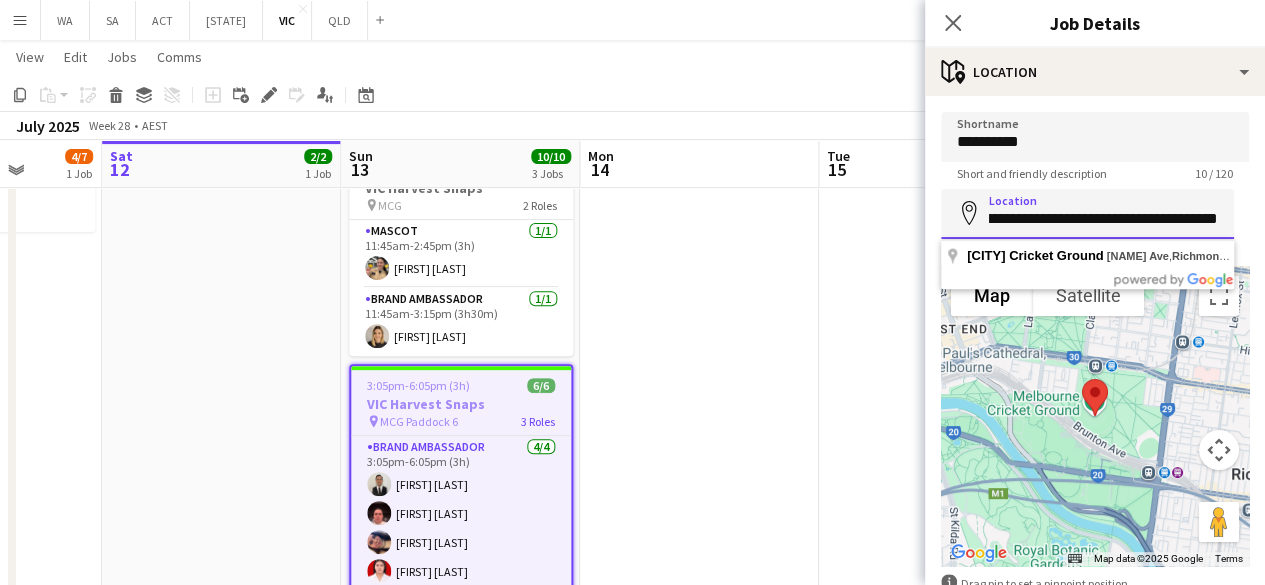 drag, startPoint x: 1164, startPoint y: 224, endPoint x: 1279, endPoint y: 172, distance: 126.210144 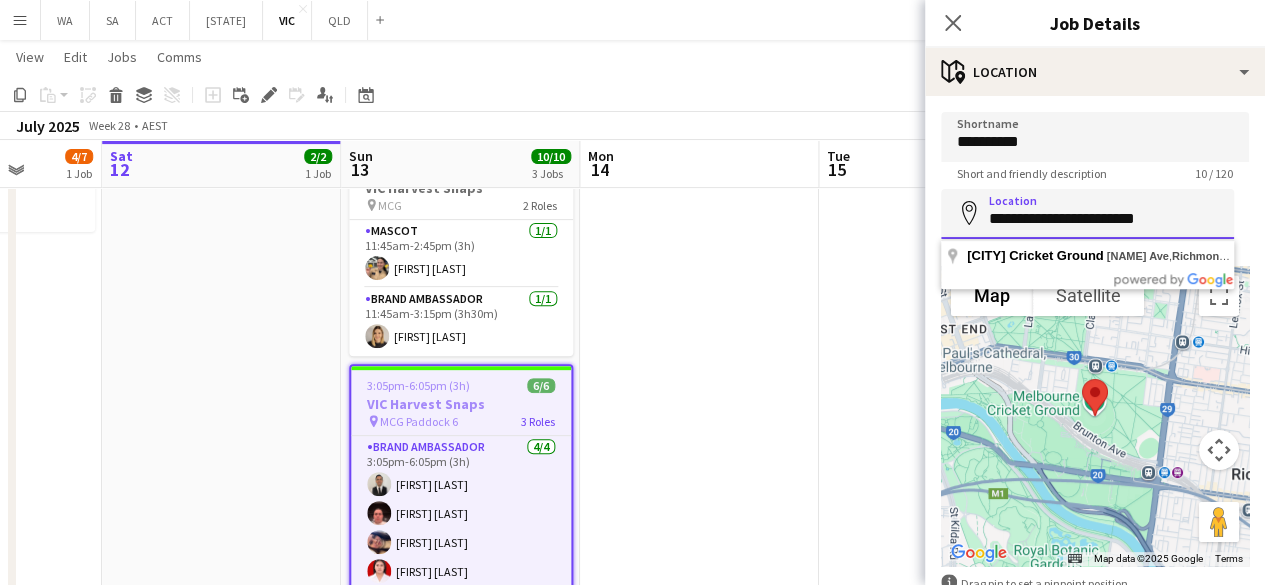 scroll, scrollTop: 0, scrollLeft: 0, axis: both 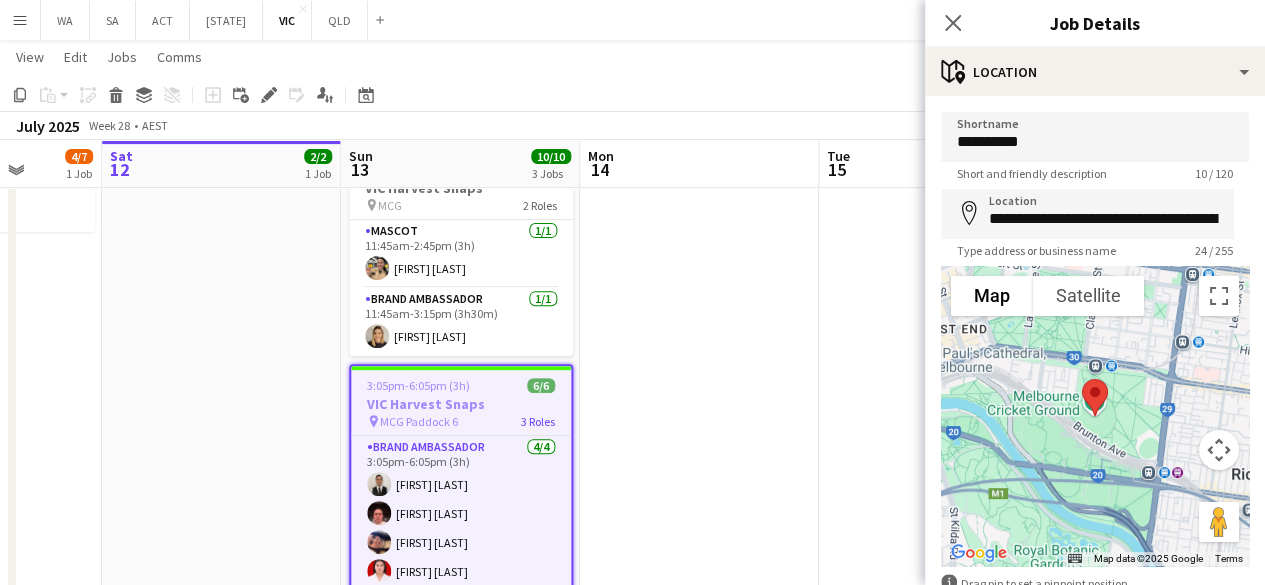 type on "**********" 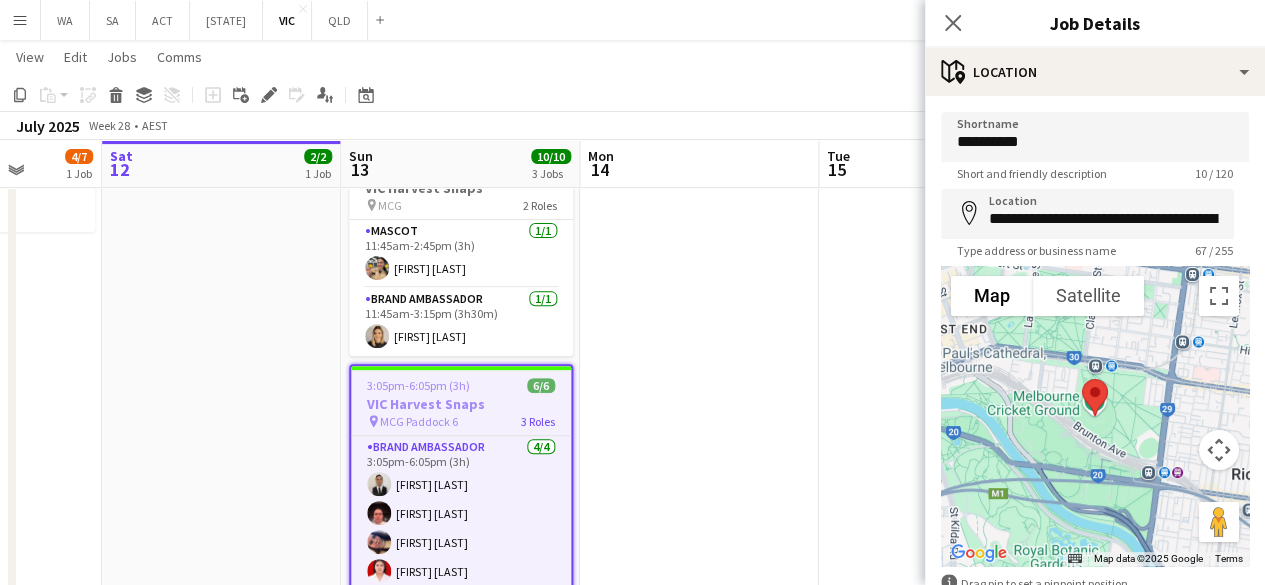 click at bounding box center [1095, 397] 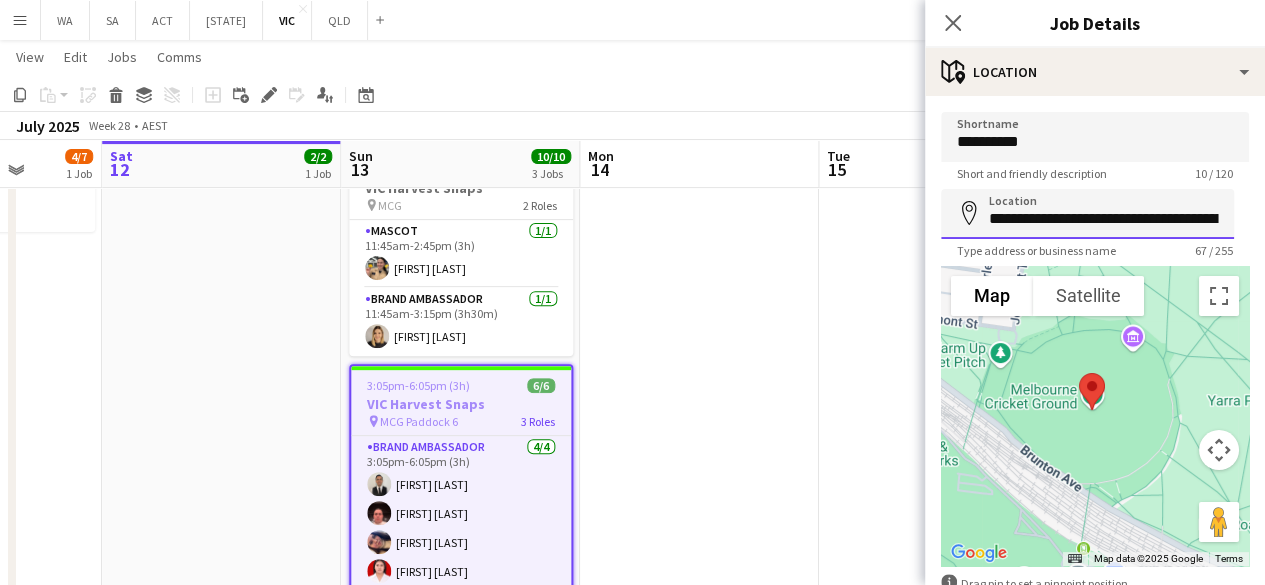 click on "**********" at bounding box center (1087, 214) 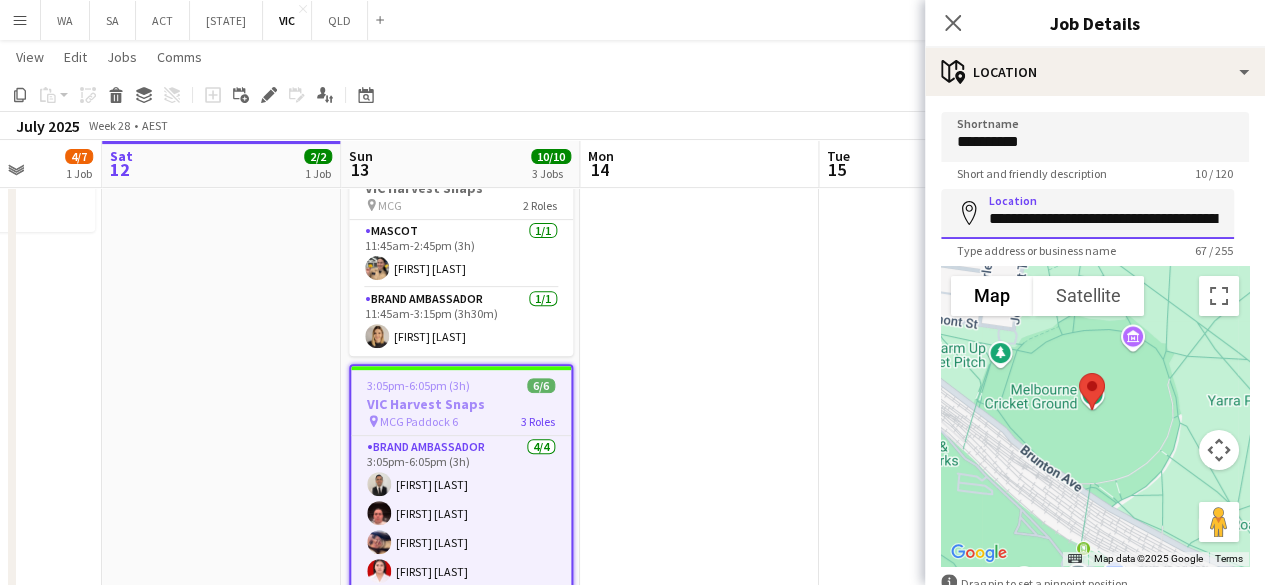 click on "Next" at bounding box center (1195, 670) 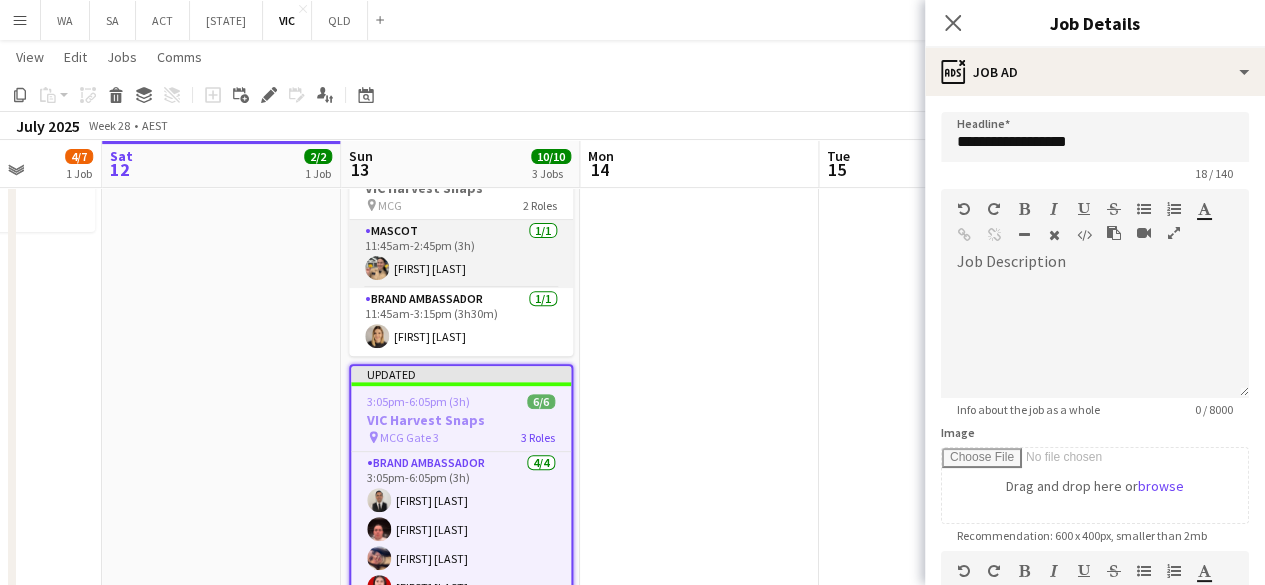 scroll, scrollTop: 273, scrollLeft: 0, axis: vertical 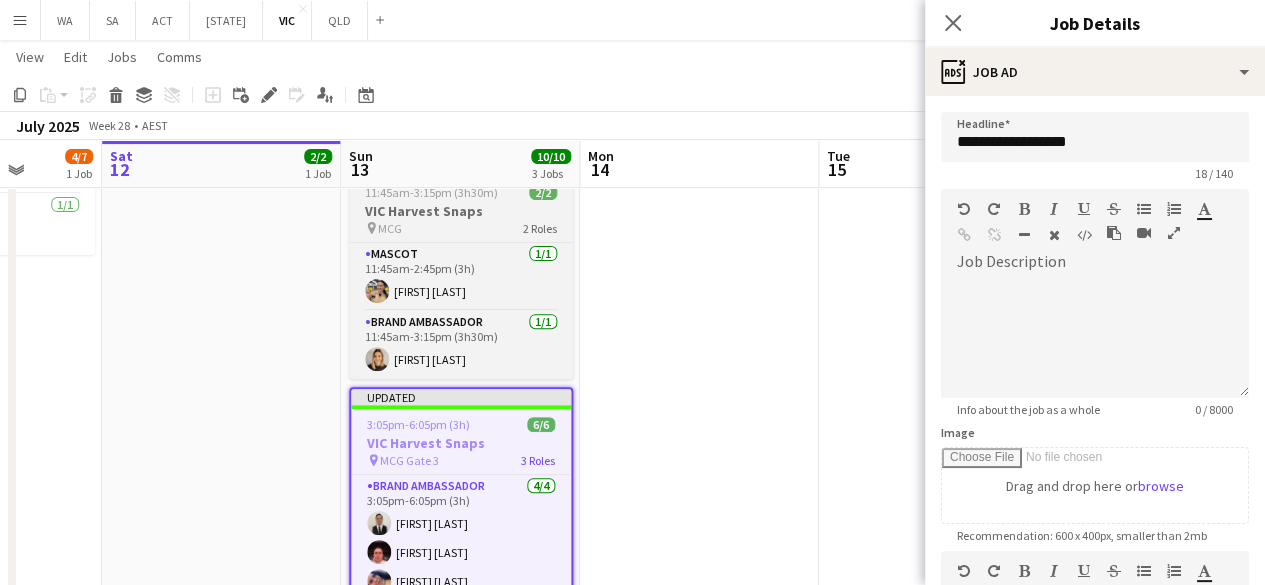 click on "MCG     2 Roles" at bounding box center (461, 228) 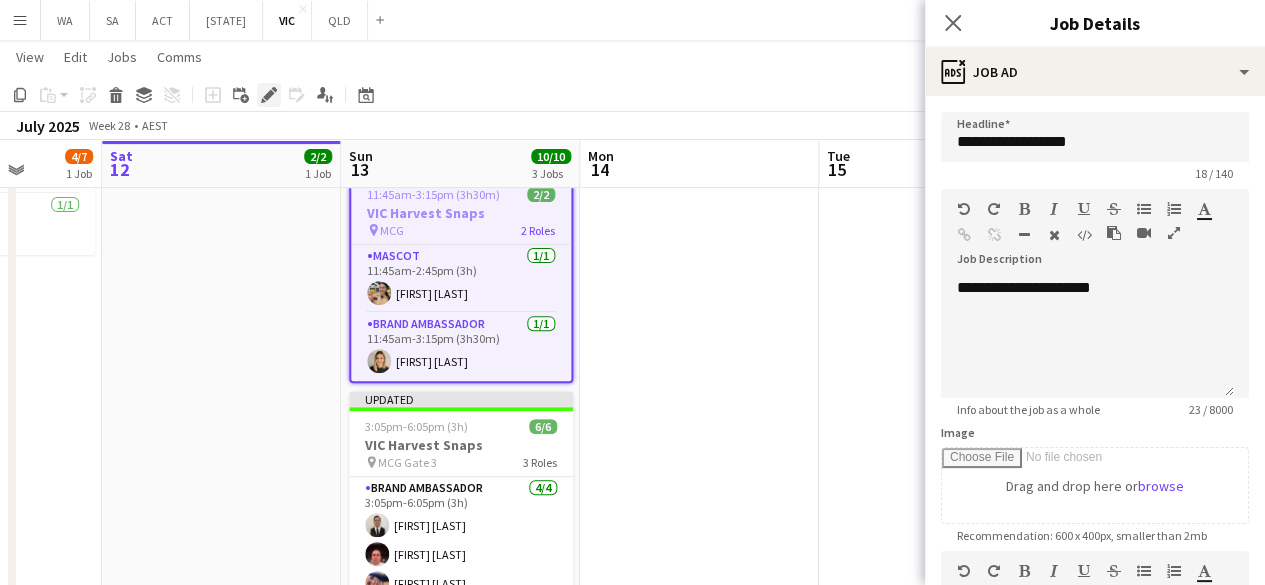 click on "Edit" 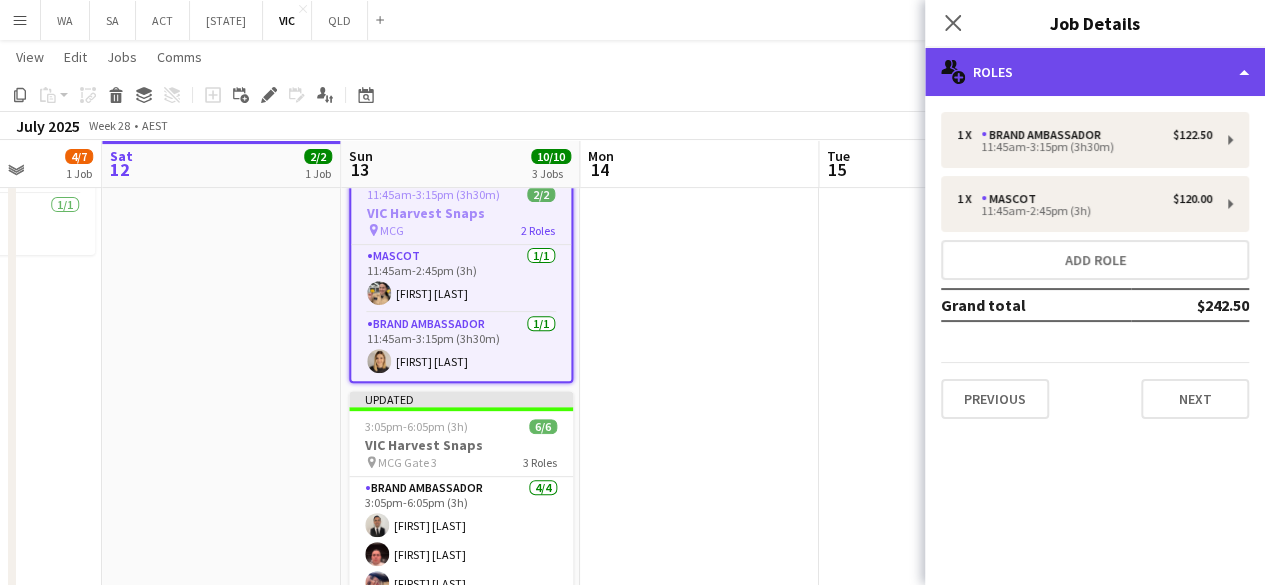 click on "multiple-users-add
Roles" 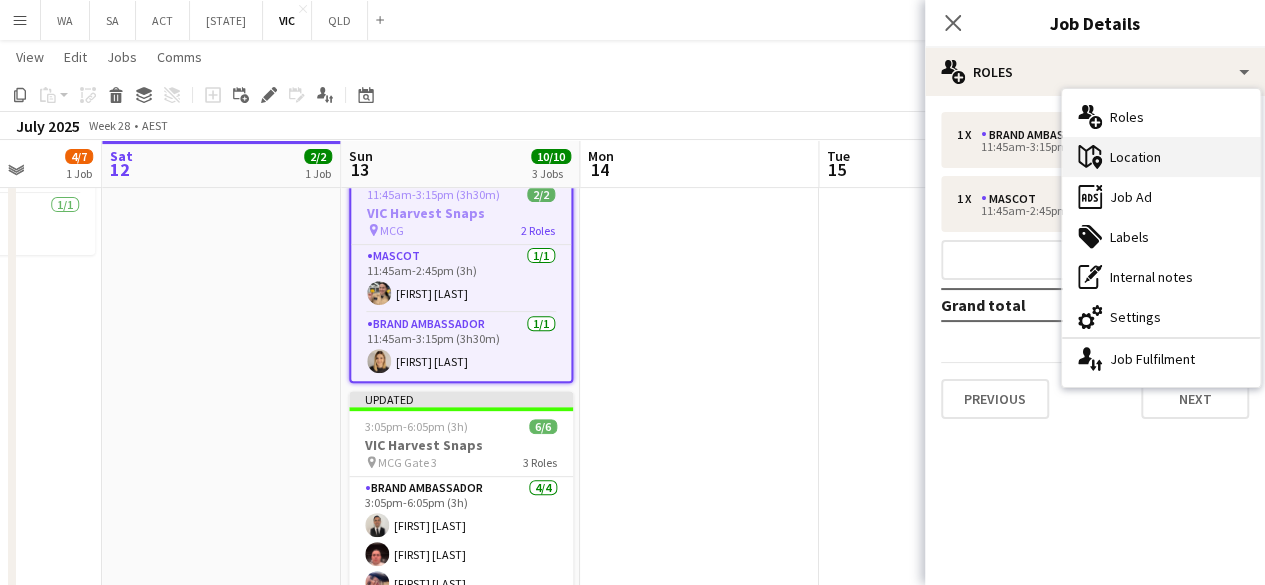 click on "maps-pin-1
Location" at bounding box center [1161, 157] 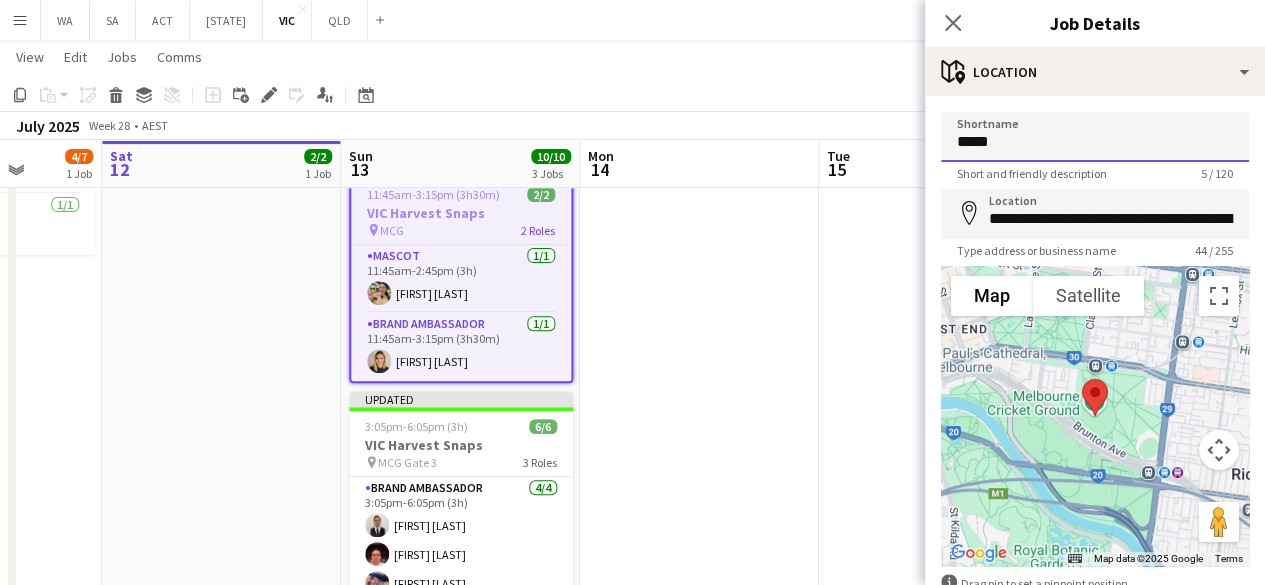click on "***" at bounding box center (1095, 137) 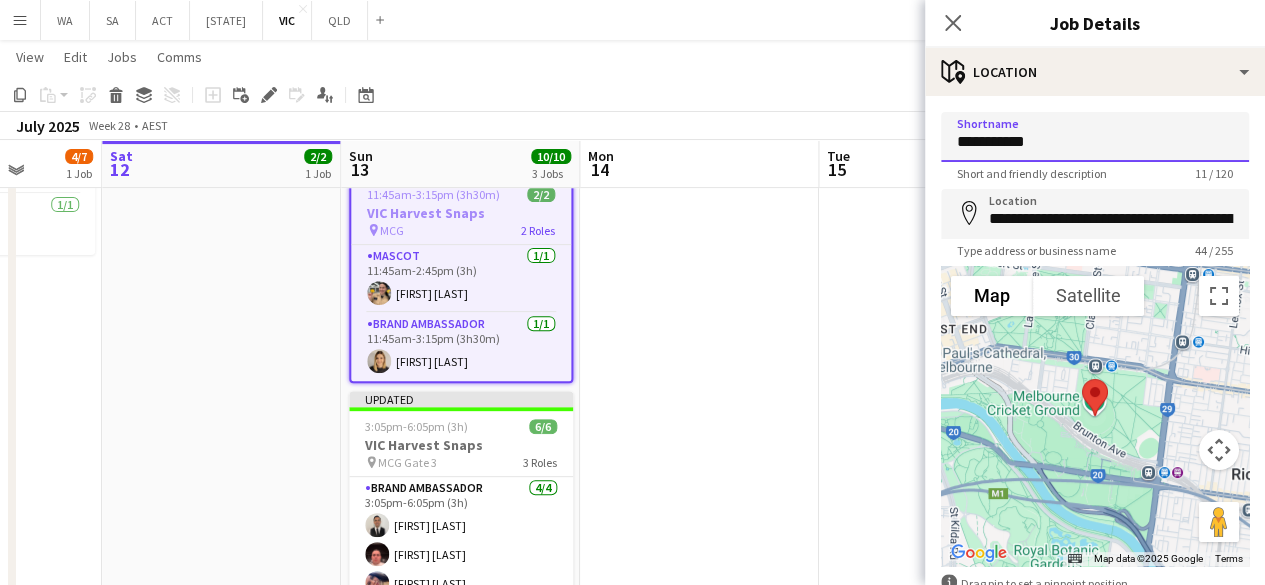 type on "**********" 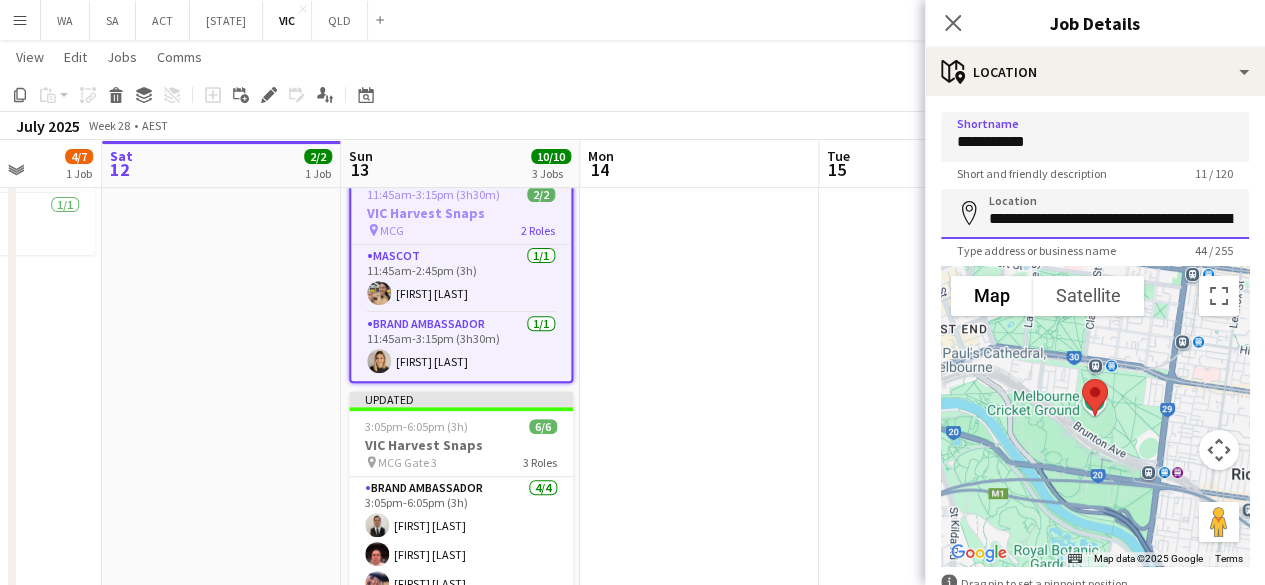 click on "**********" at bounding box center [1095, 214] 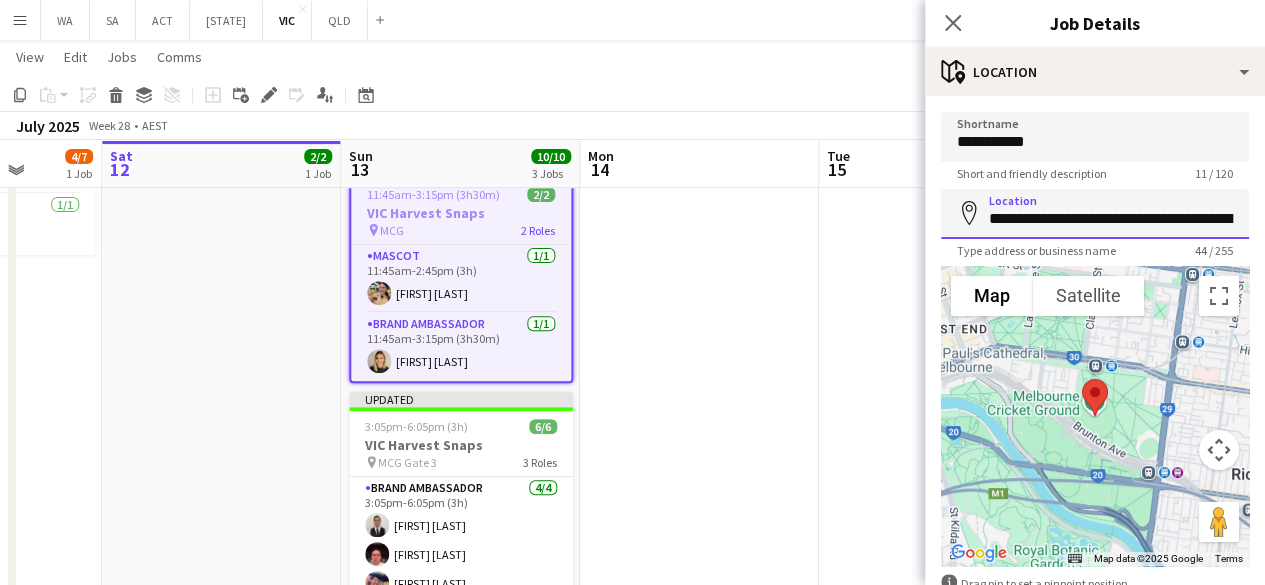 click on "**********" at bounding box center (1095, 214) 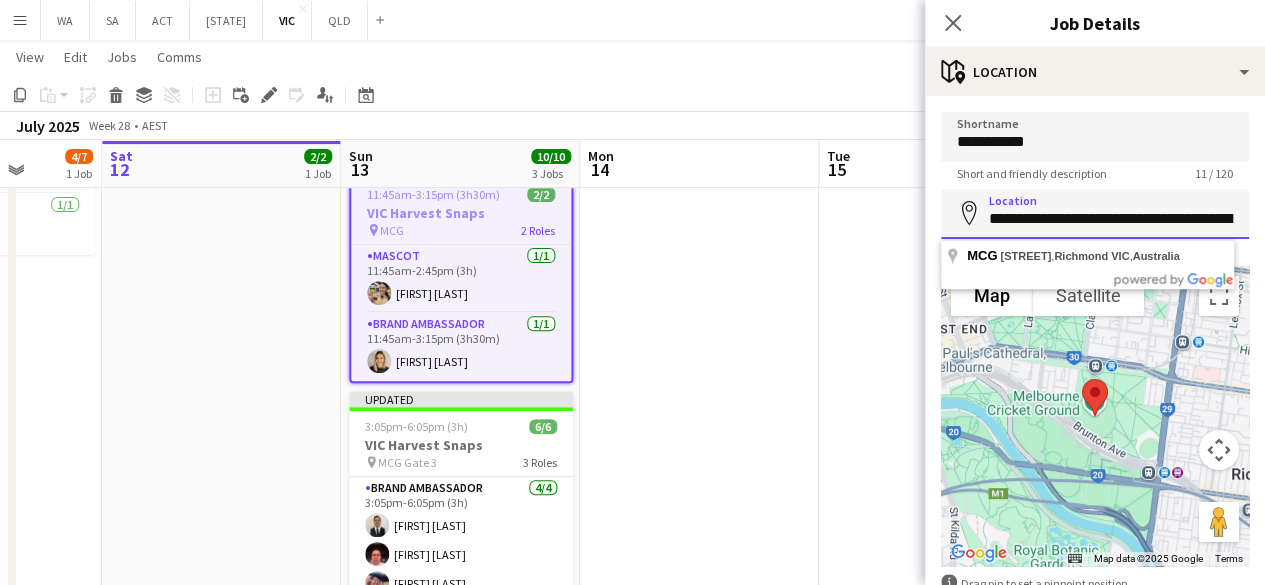 click on "**********" at bounding box center [1095, 214] 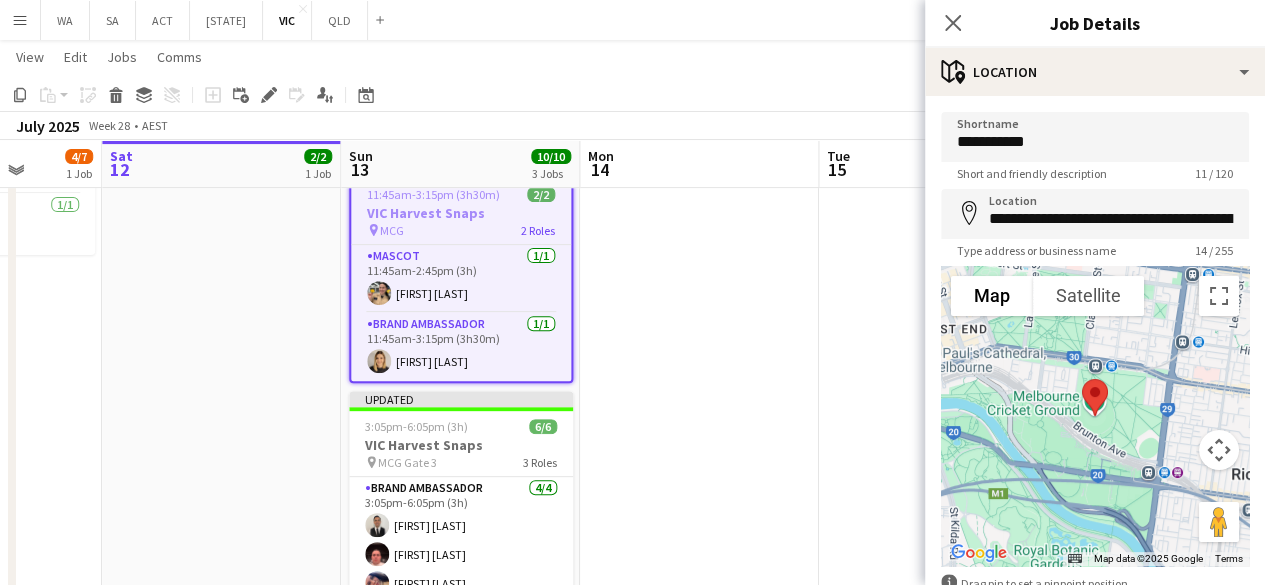 type on "**********" 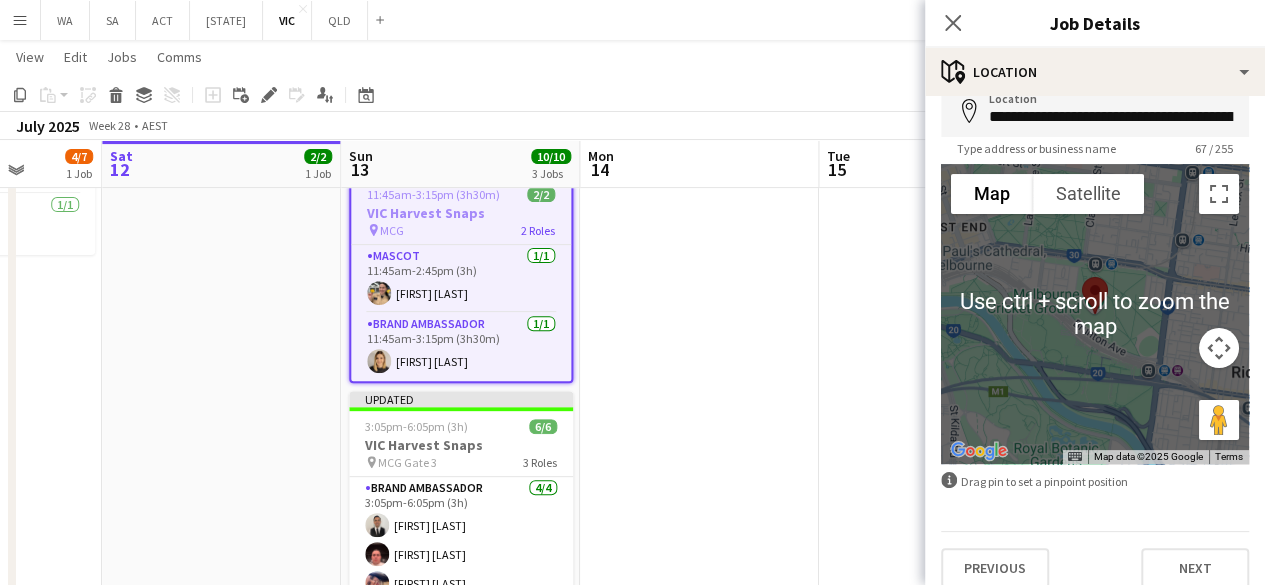 scroll, scrollTop: 121, scrollLeft: 0, axis: vertical 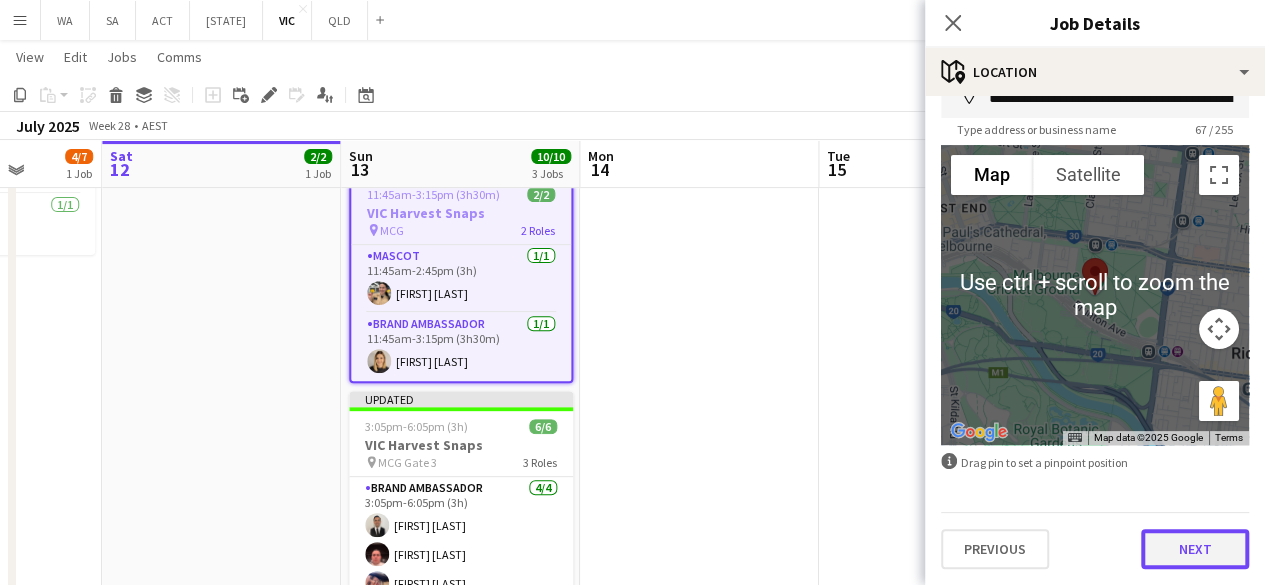 click on "Next" at bounding box center (1195, 549) 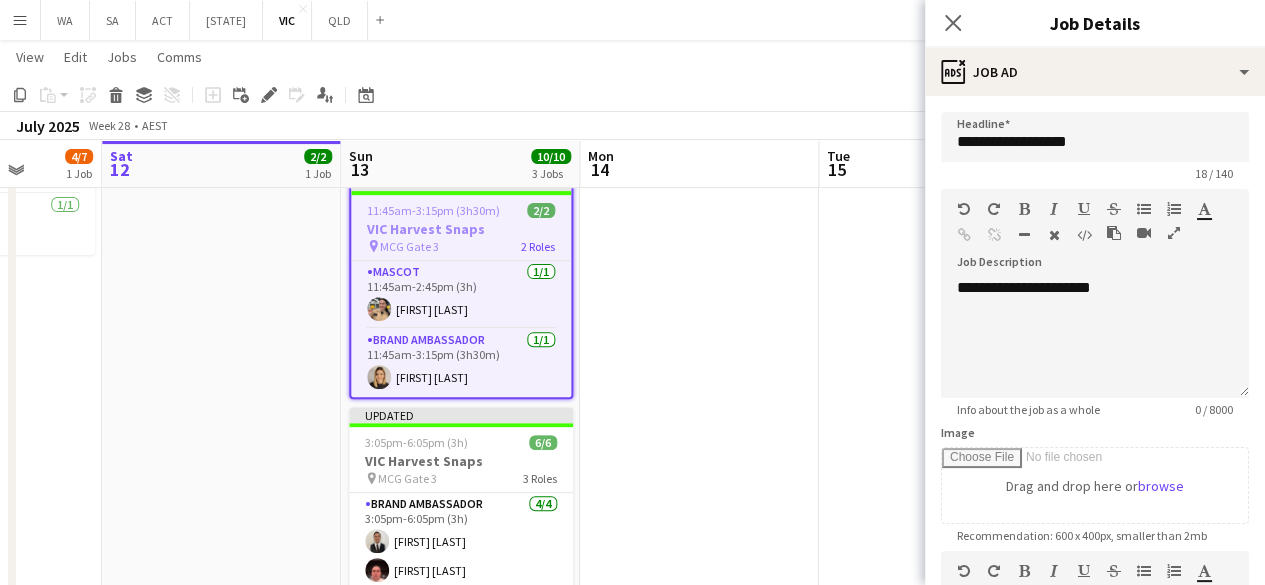 scroll, scrollTop: 0, scrollLeft: 0, axis: both 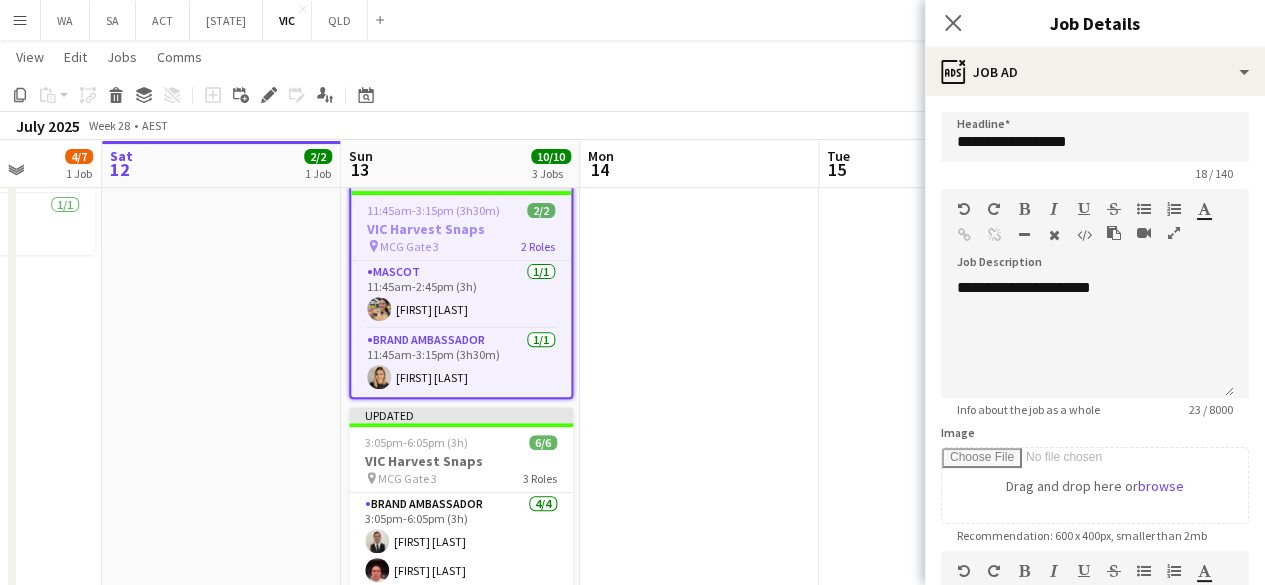 click at bounding box center [938, 338] 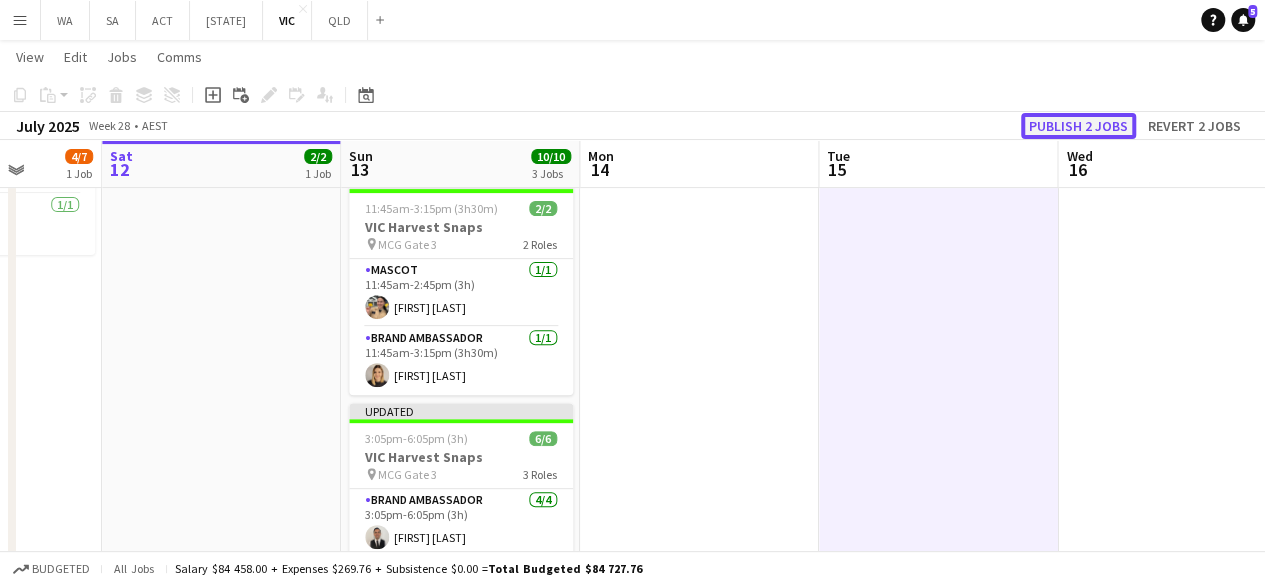 click on "Publish 2 jobs" 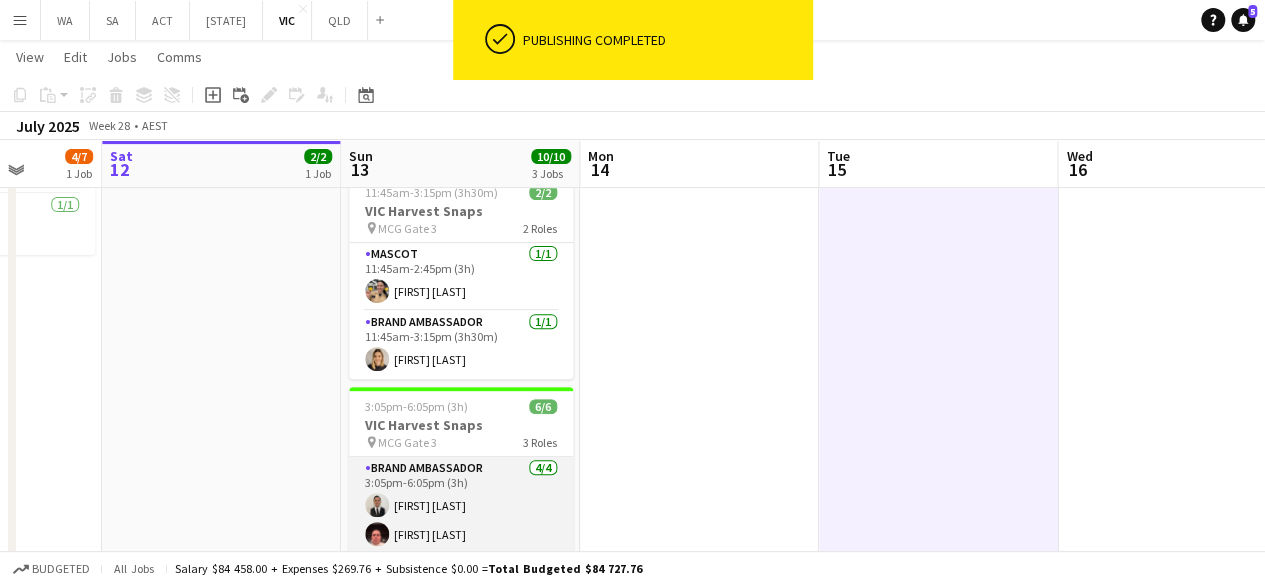 scroll, scrollTop: 64, scrollLeft: 0, axis: vertical 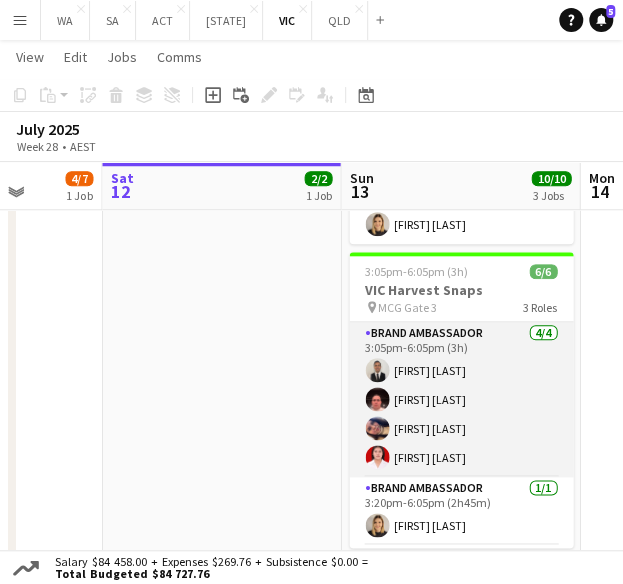 click on "Brand Ambassador   4/4   3:05pm-6:05pm (3h)
[FIRST] [LAST] [FIRST] [LAST] [FIRST] [LAST] [FIRST] [LAST]" at bounding box center (461, 399) 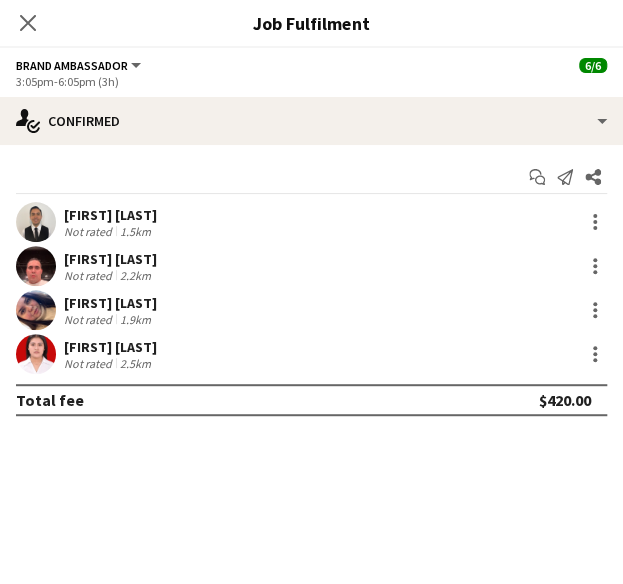 click on "[FIRST] [LAST]" at bounding box center (110, 215) 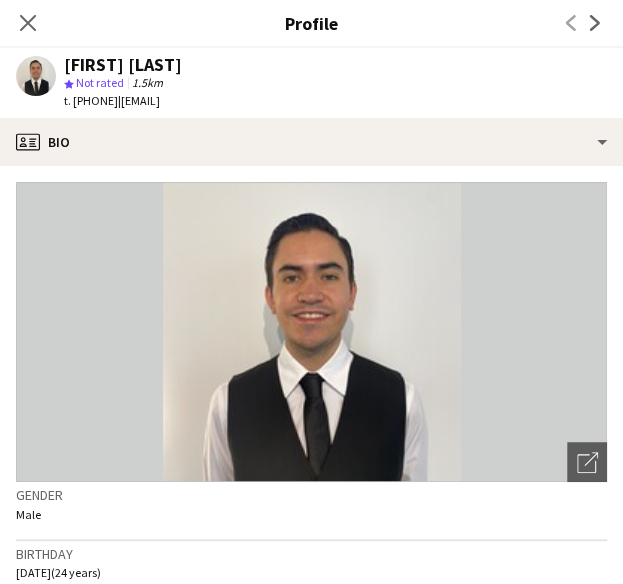 click on "|   [EMAIL]" 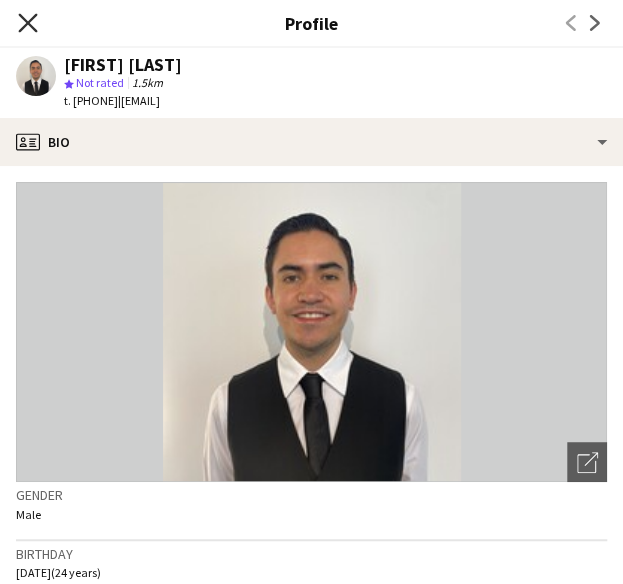click on "Close pop-in" 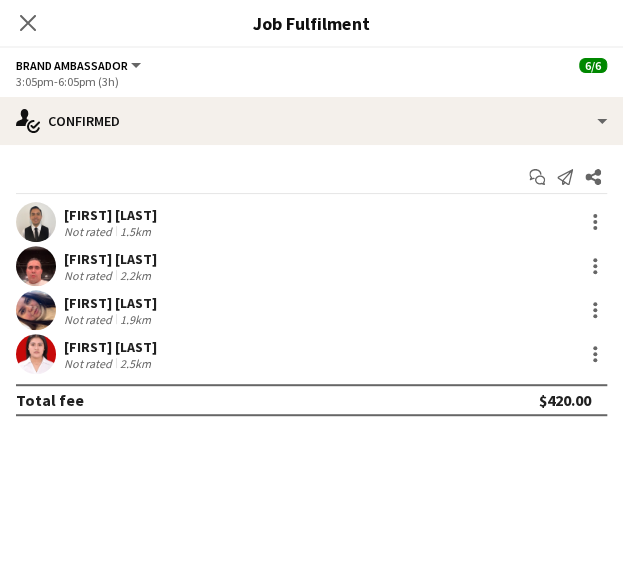 click on "Not rated" at bounding box center (90, 275) 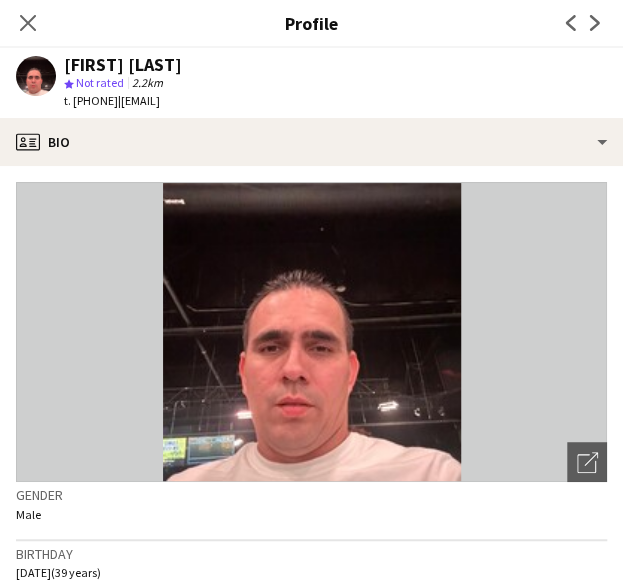drag, startPoint x: 306, startPoint y: 107, endPoint x: 153, endPoint y: 103, distance: 153.05228 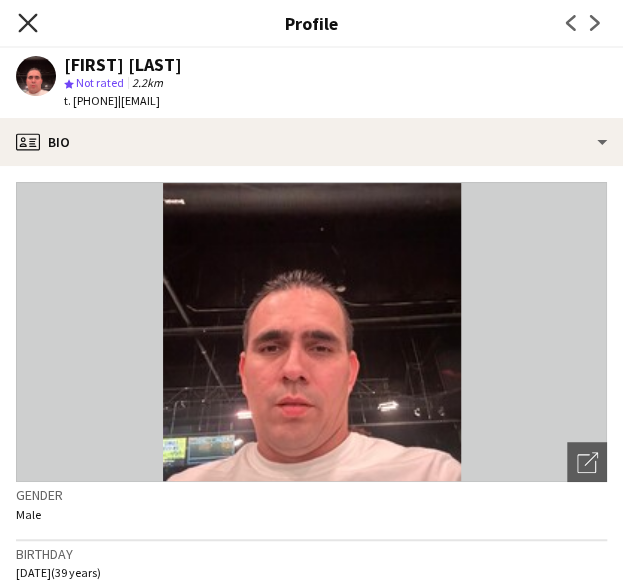 click on "Close pop-in" 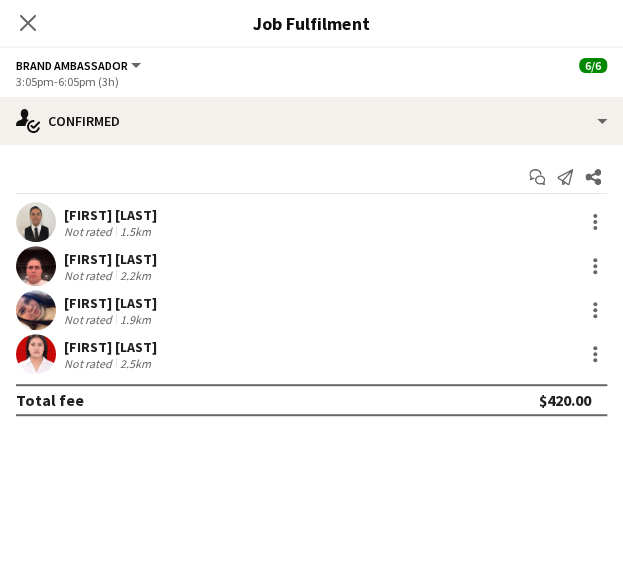 click on "[FIRST] [LAST]  Not rated   2.2km" at bounding box center (311, 266) 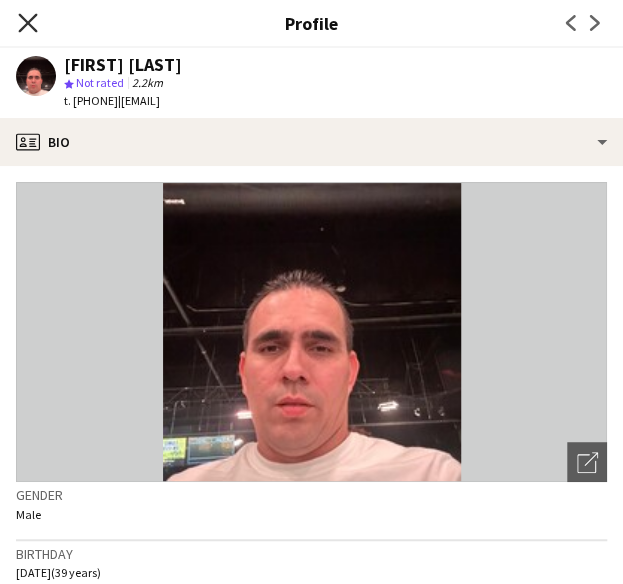 click 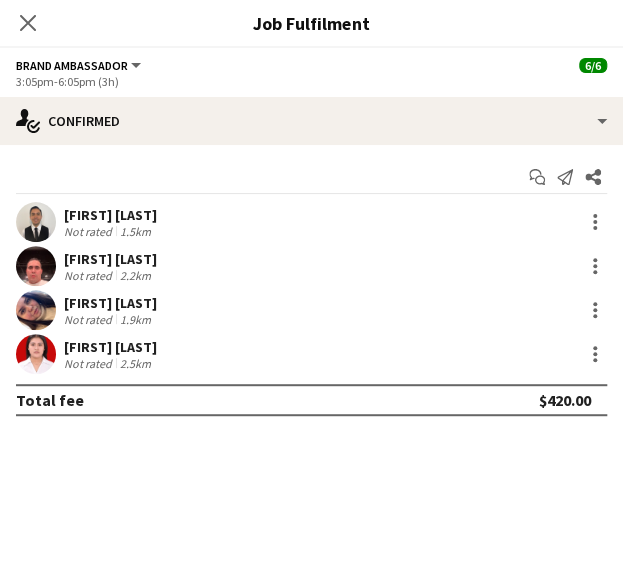 click on "Not rated" at bounding box center [90, 319] 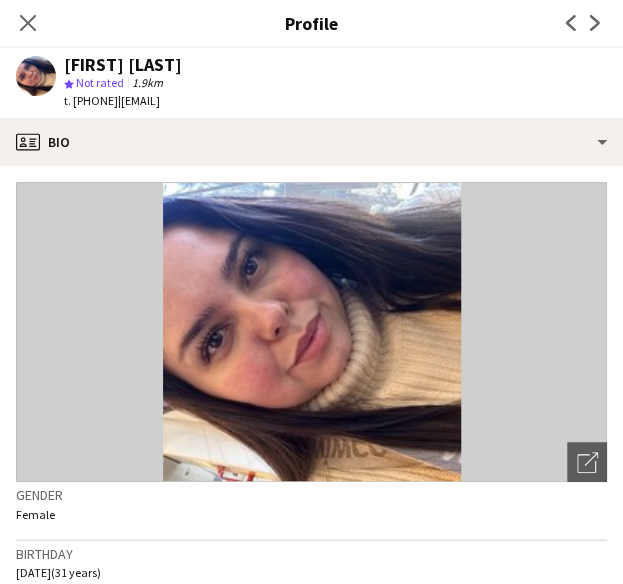 drag, startPoint x: 283, startPoint y: 101, endPoint x: 152, endPoint y: 95, distance: 131.13733 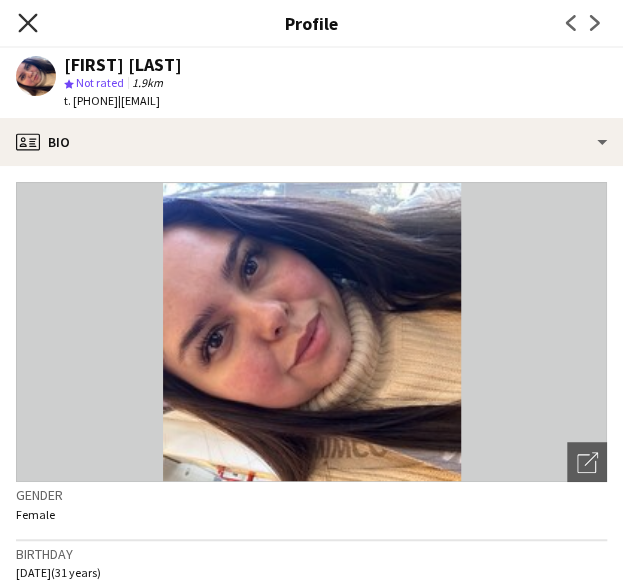 click on "Close pop-in" 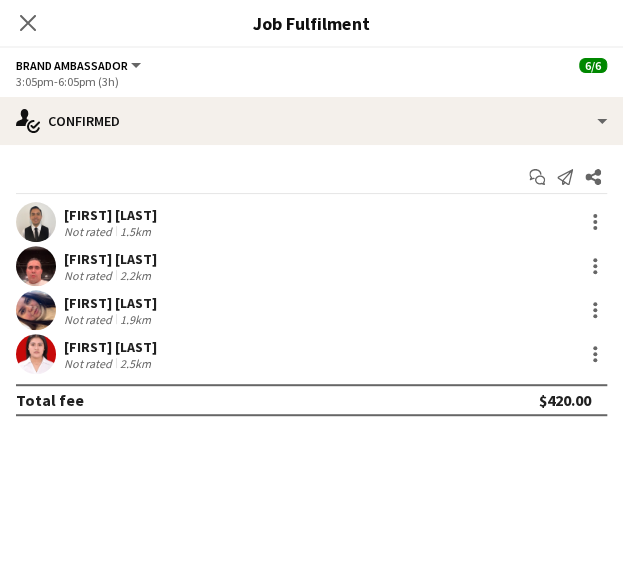 click on "[FIRST] [LAST]" at bounding box center (110, 347) 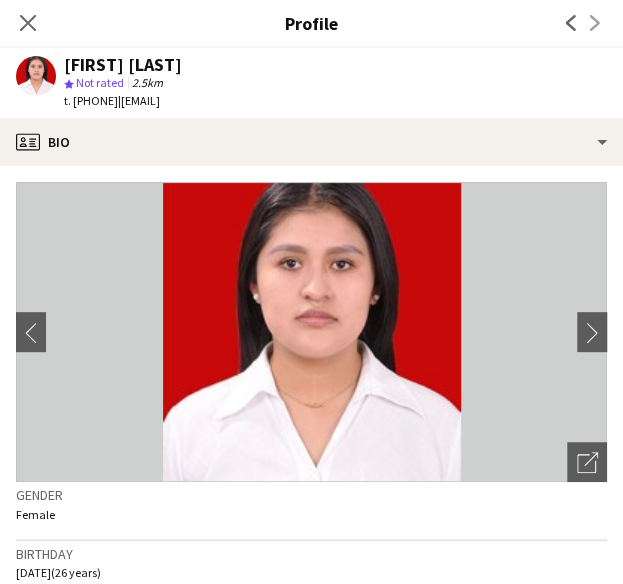 drag, startPoint x: 312, startPoint y: 99, endPoint x: 154, endPoint y: 96, distance: 158.02847 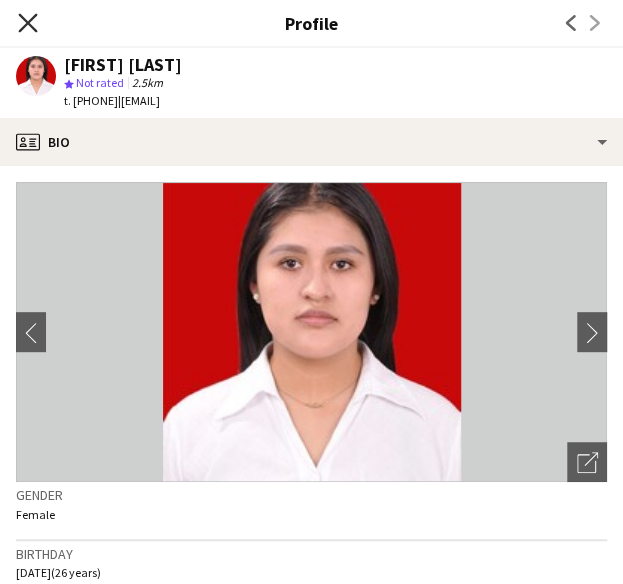 click 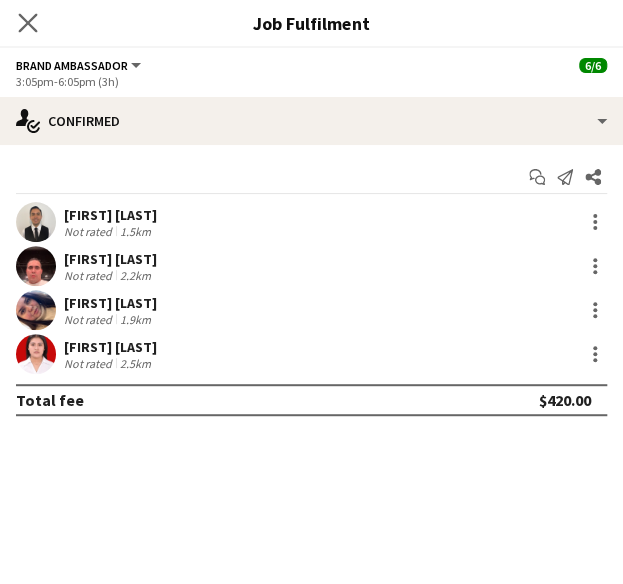 click on "Close pop-in" 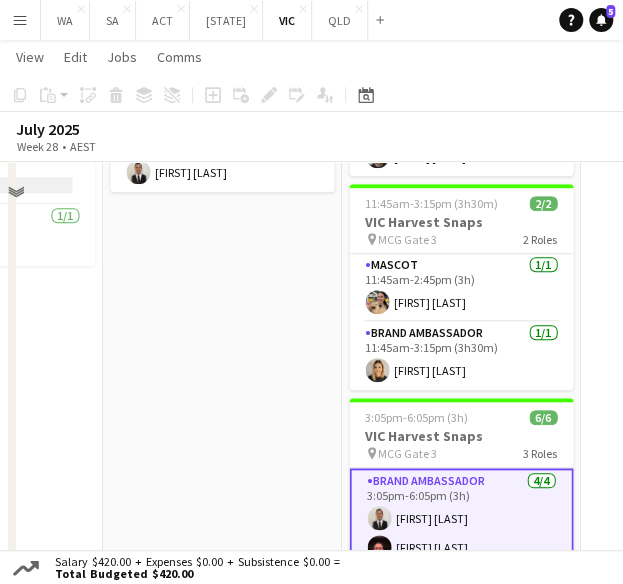 scroll, scrollTop: 176, scrollLeft: 0, axis: vertical 